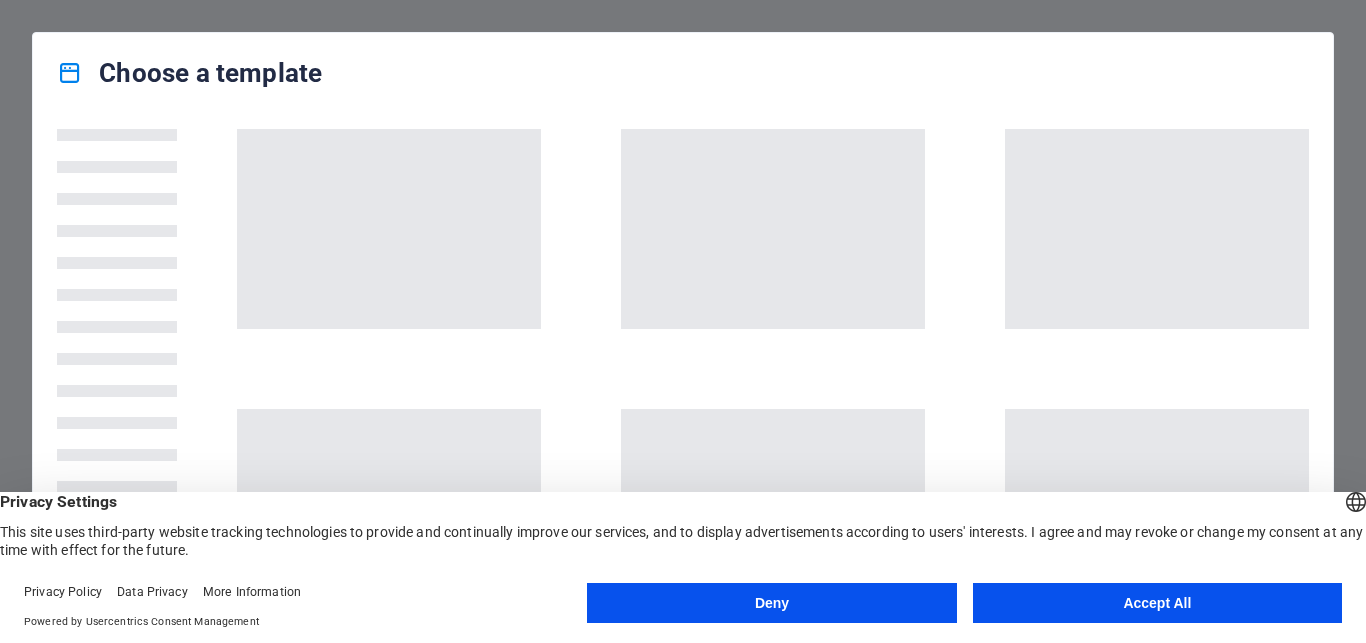 scroll, scrollTop: 0, scrollLeft: 0, axis: both 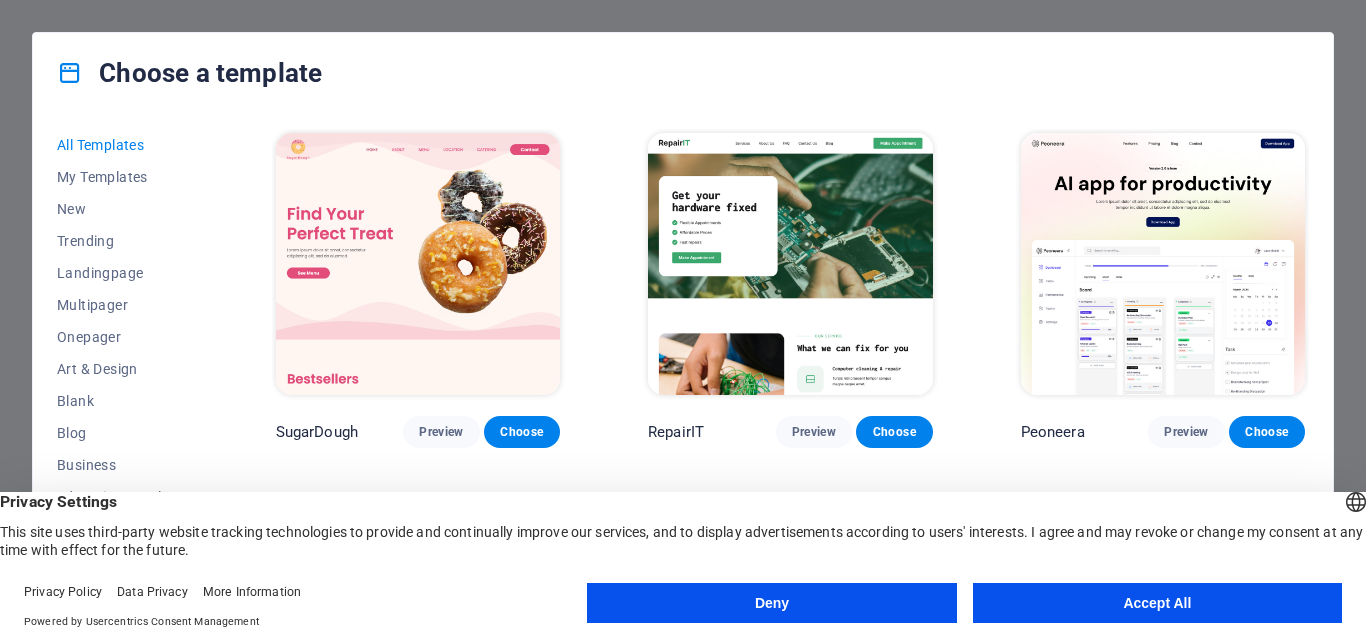 click on "Deny" at bounding box center [771, 603] 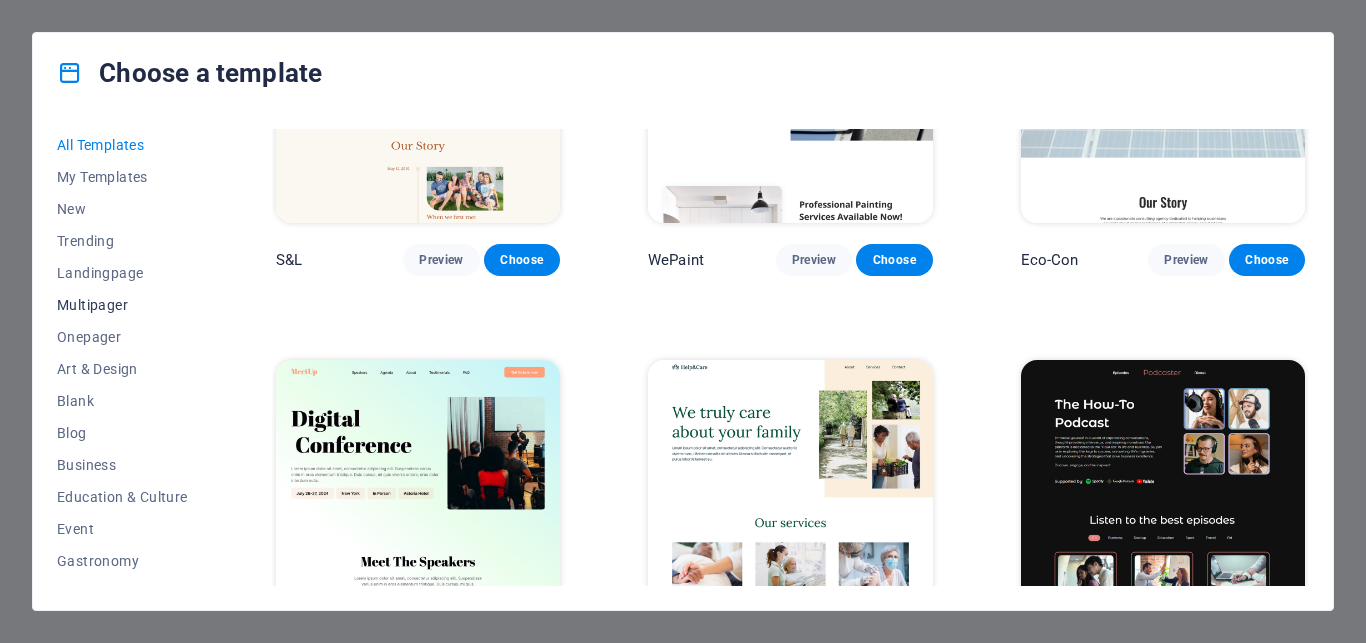 scroll, scrollTop: 980, scrollLeft: 0, axis: vertical 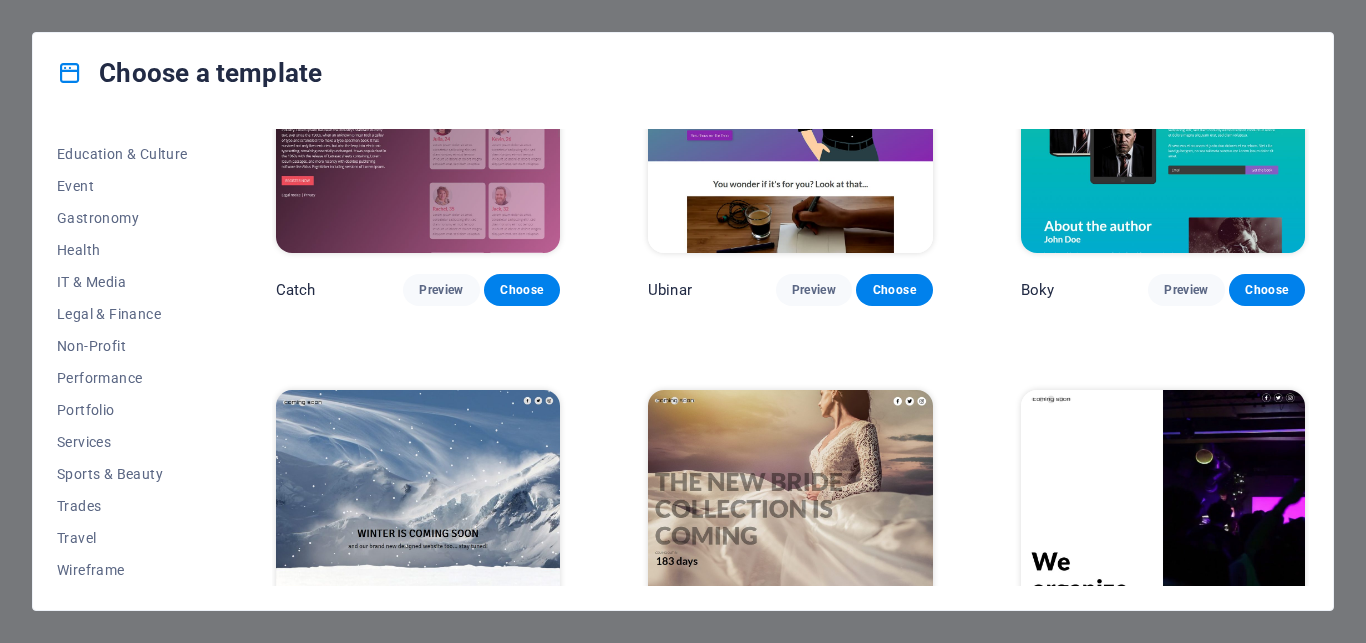 click at bounding box center (790, 920) 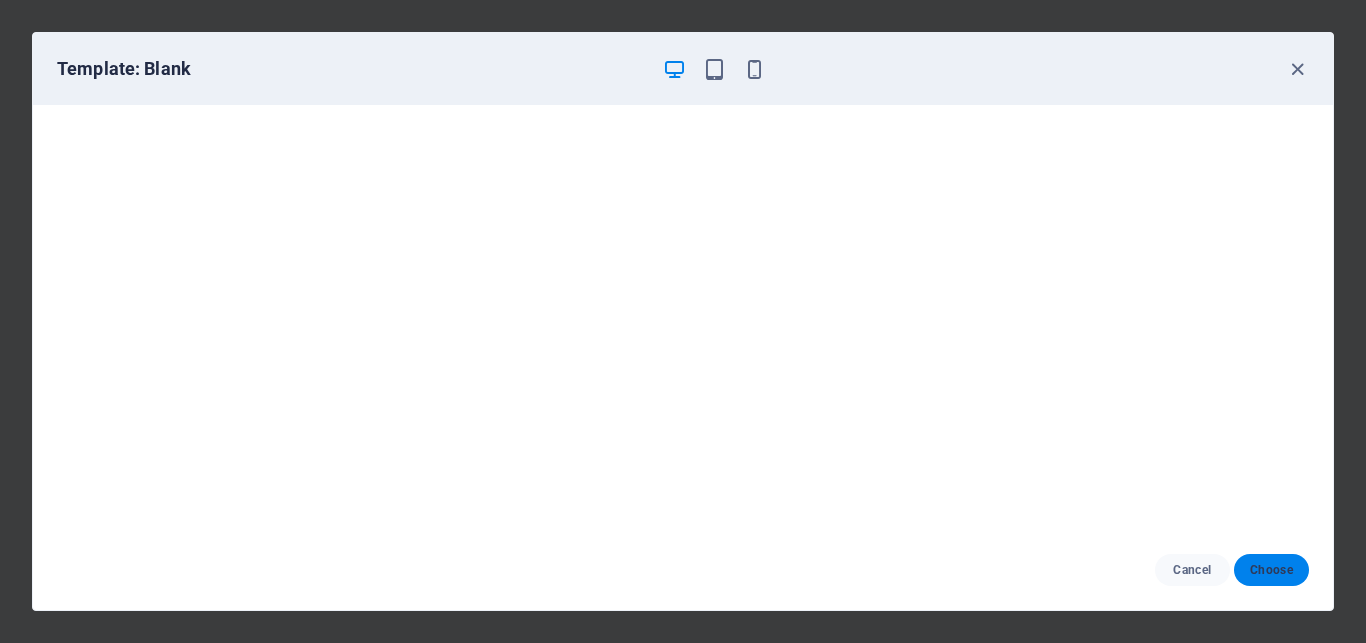 click on "Choose" at bounding box center (1271, 570) 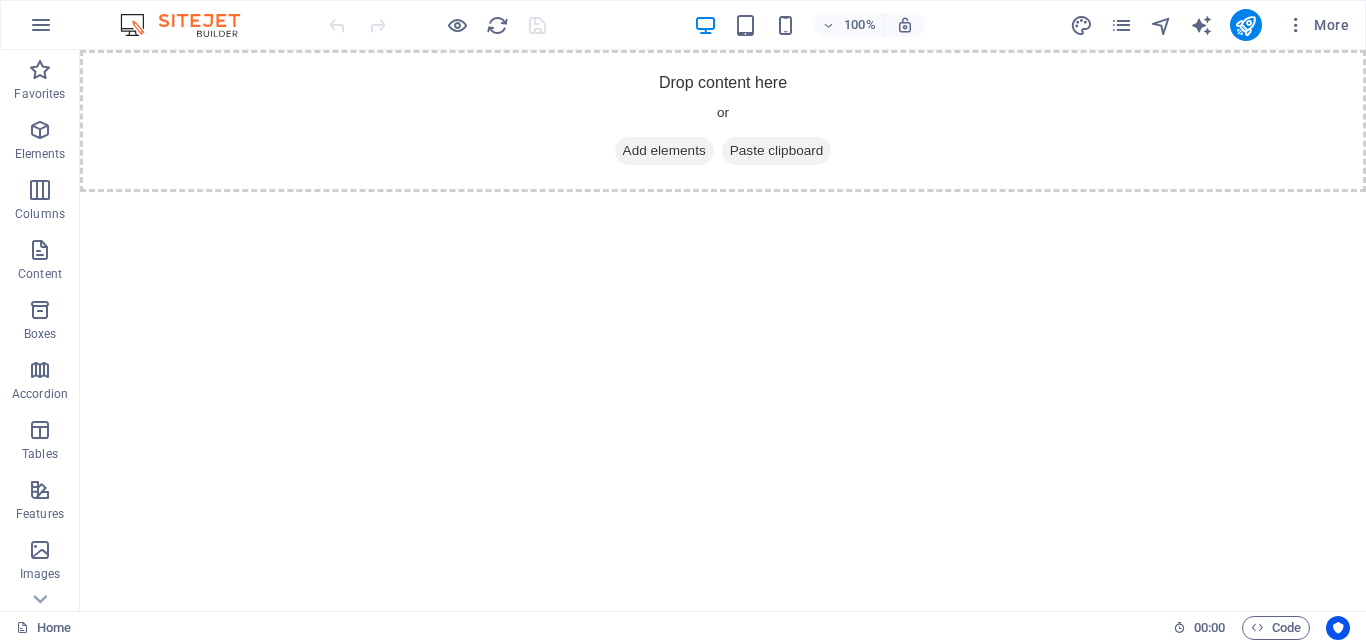 scroll, scrollTop: 0, scrollLeft: 0, axis: both 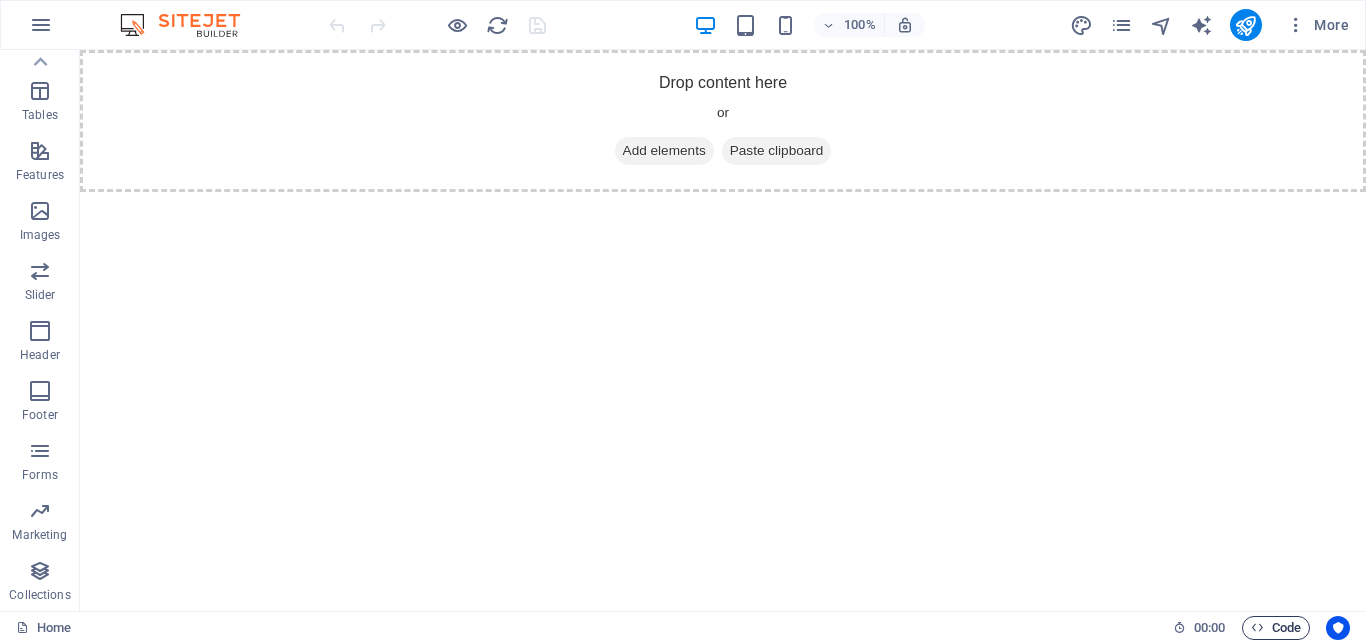click on "Code" at bounding box center [1276, 628] 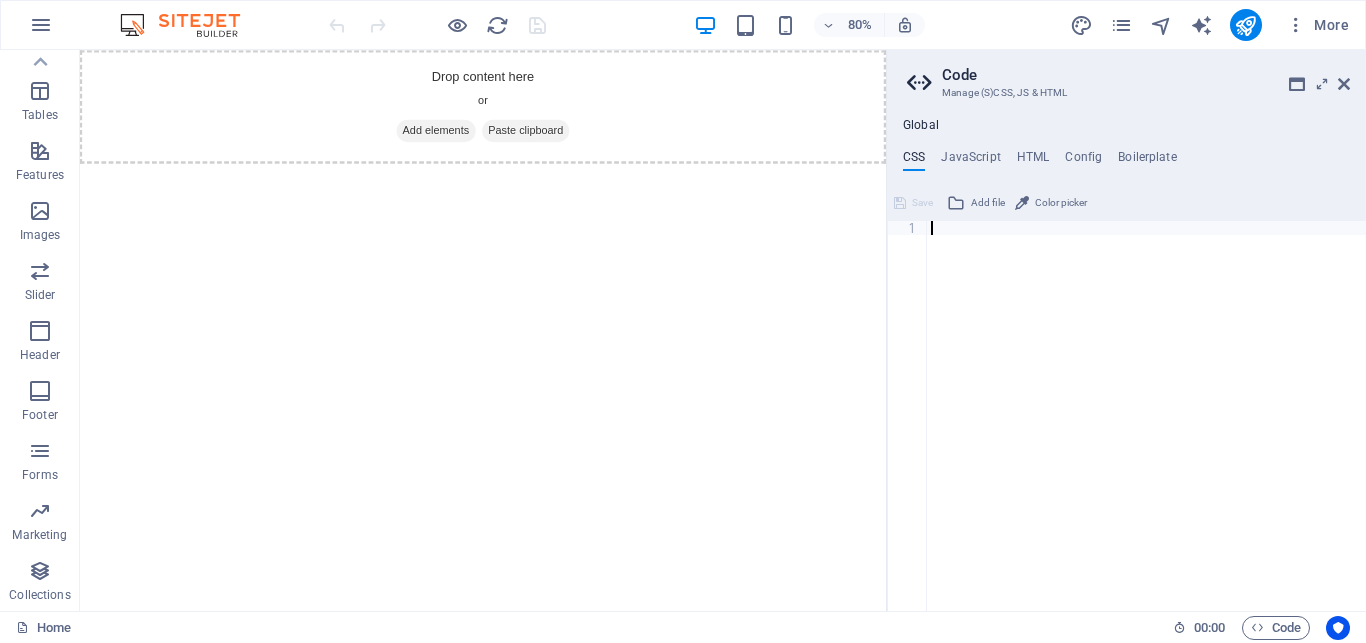 scroll, scrollTop: 6190, scrollLeft: 0, axis: vertical 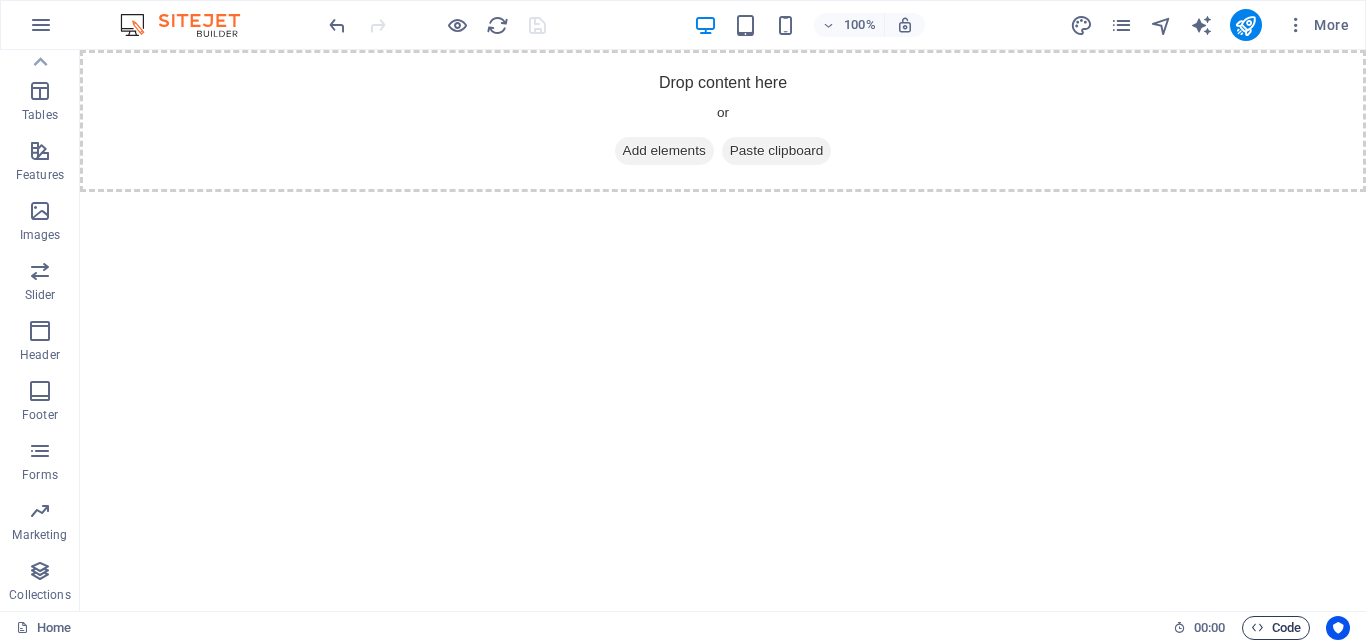 click on "Code" at bounding box center [1276, 628] 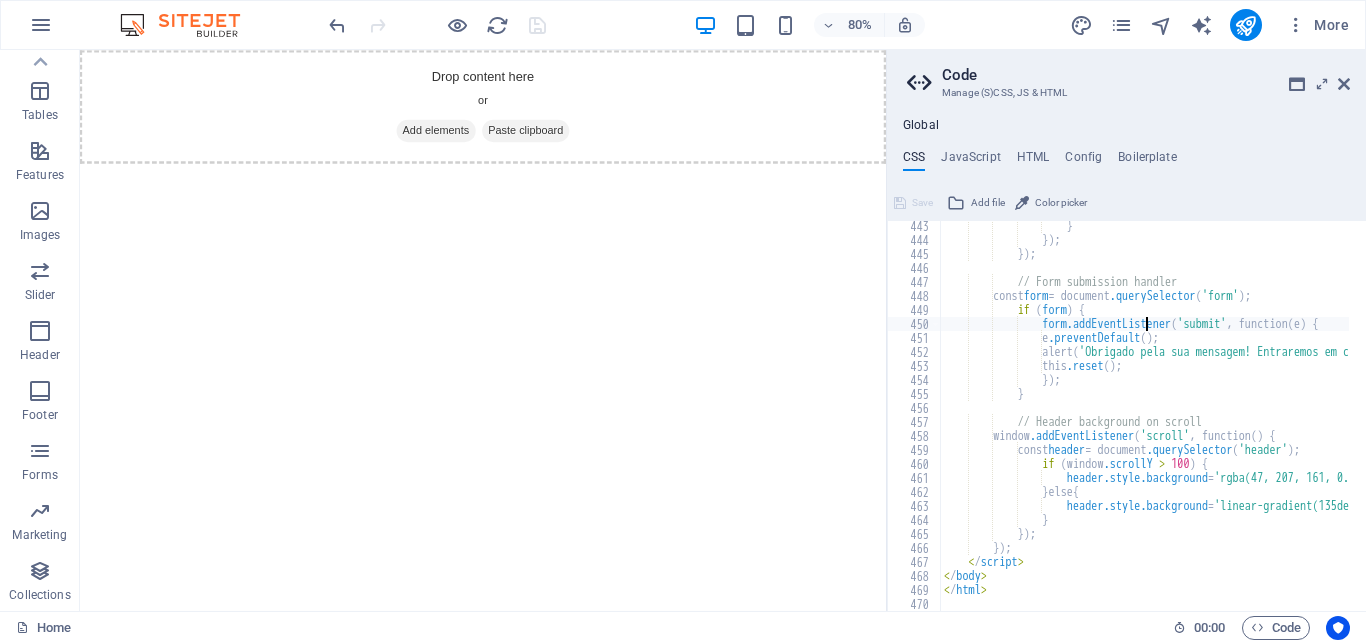 click on "}                     }) ;                }) ;                // Form submission handler               const  form  = document .querySelector ( 'form' ) ;                if   ( form )   {                     form.addEventListener ( 'submit' , function ( e )   {                         e .preventDefault ( ) ;                         alert ( '[MESSAGE]' ) ;                         this .reset ( ) ;                     }) ;                }                // Header background on scroll               window .addEventListener ( 'scroll' , function ( )   {                    const  header  = document .querySelector ( 'header' ) ;                     if   ( window .scrollY   >   100 )   {                          header.style.background  =  '[COLOR]' ;                     }  else  {                          header.style.background  =  '[COLOR]' ;                     }                }) ;" at bounding box center [1870, 419] 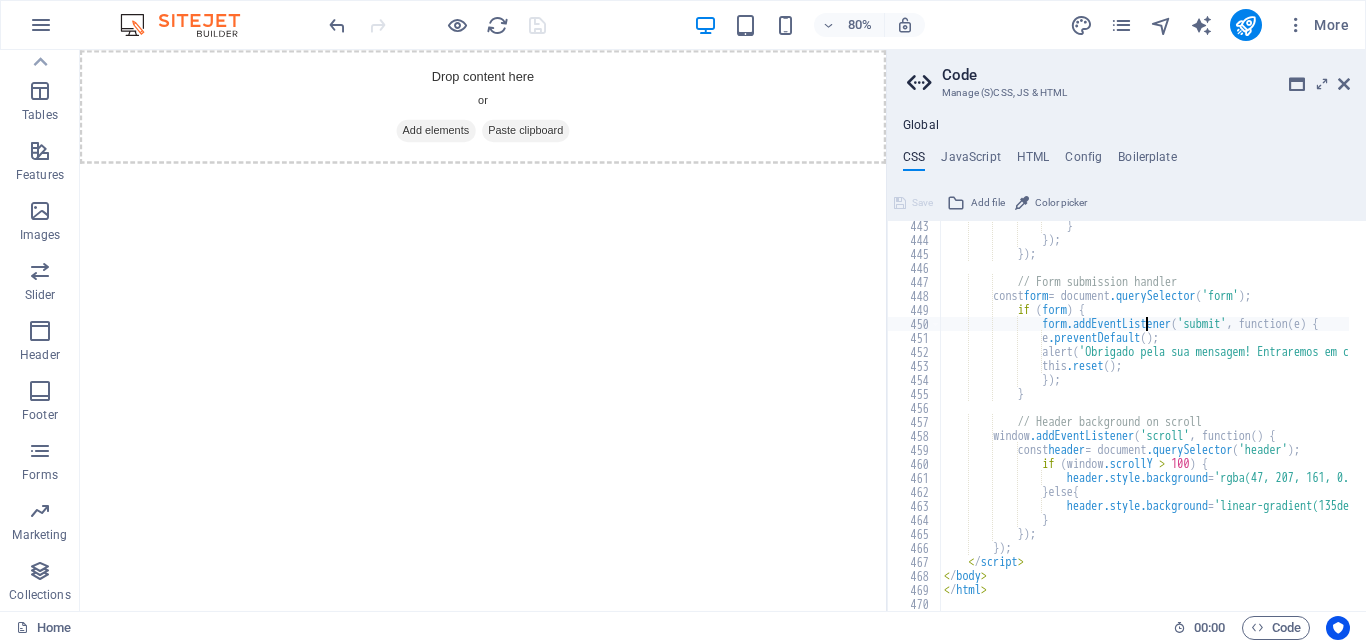 type on "</html>" 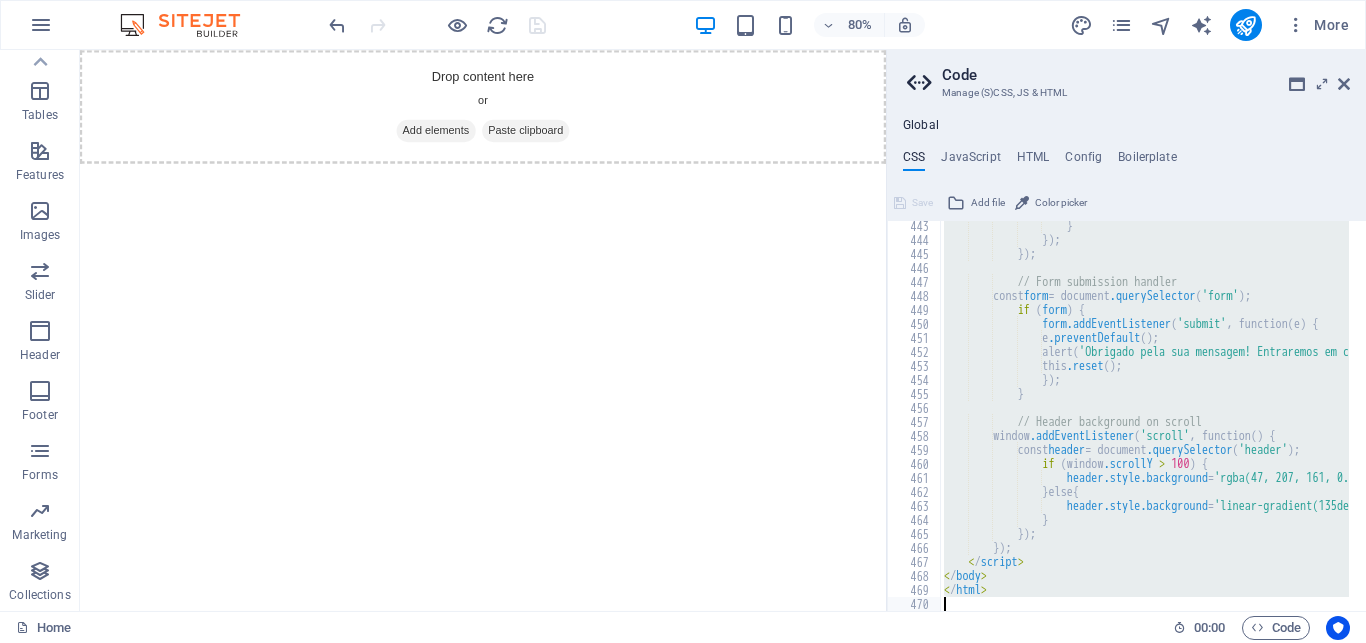 type 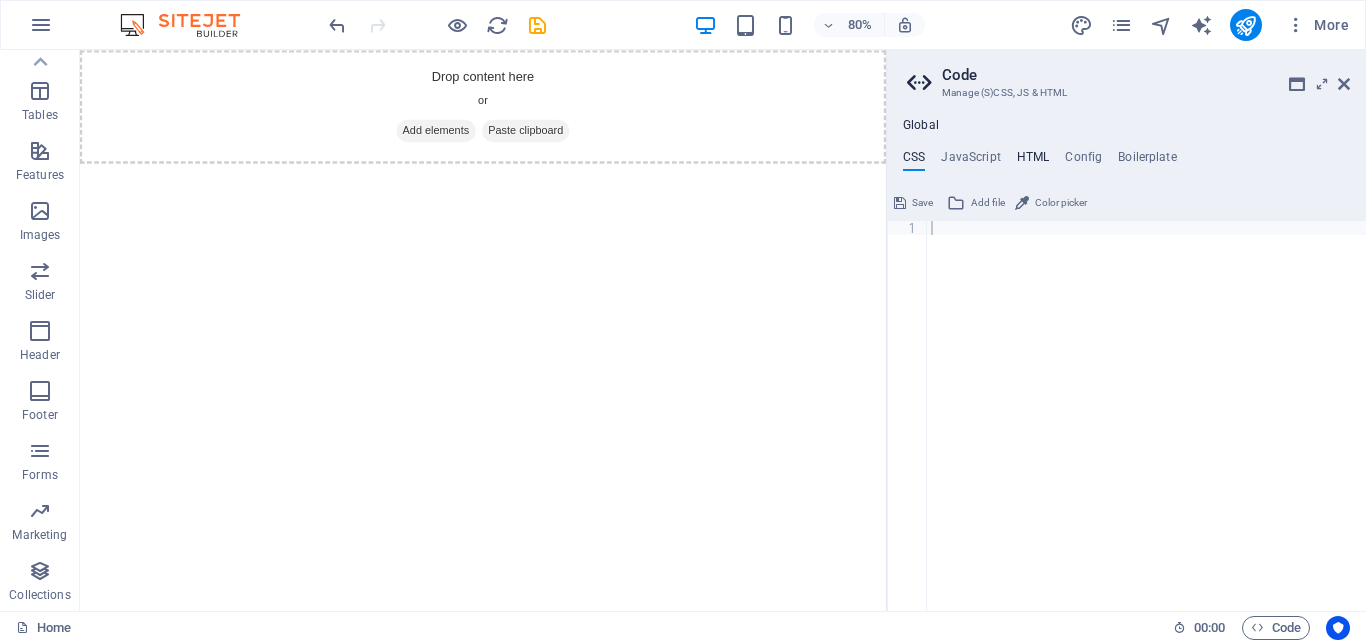 click on "HTML" at bounding box center [1033, 161] 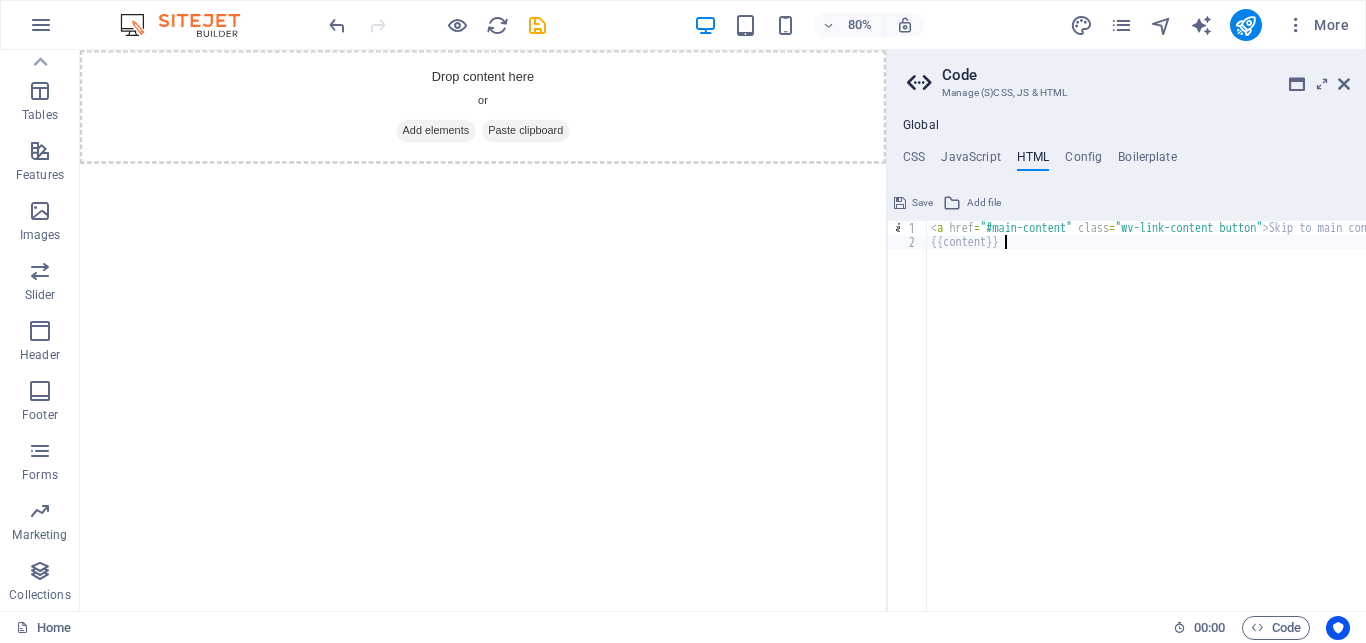 click on "< a   href = "#main-content"   class = "wv-link-content button" > Skip to main content </ a > {{content}}" at bounding box center [1197, 421] 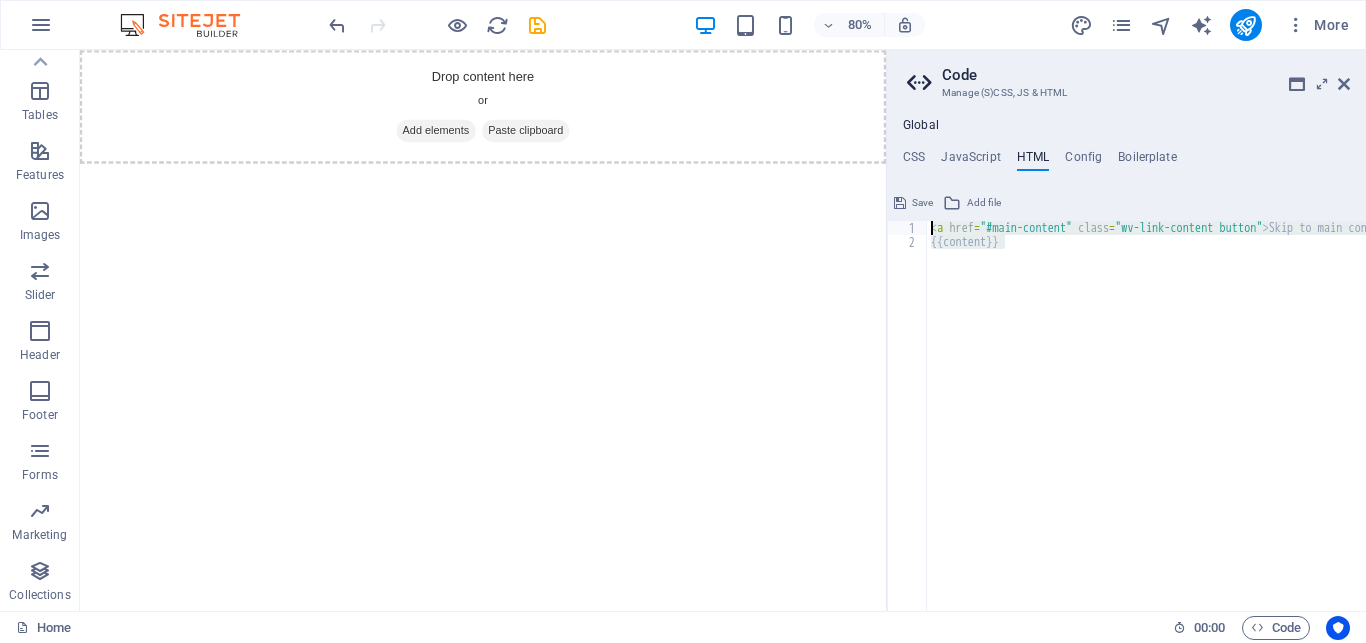 drag, startPoint x: 1021, startPoint y: 297, endPoint x: 863, endPoint y: 198, distance: 186.45375 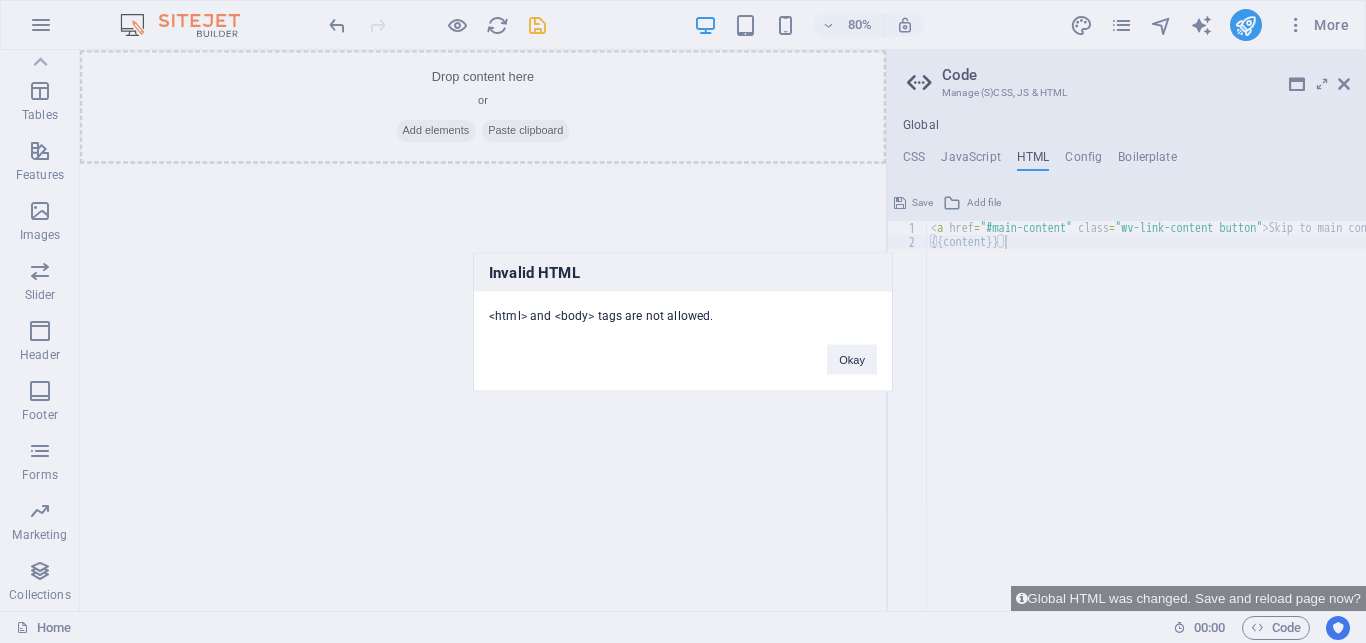 type 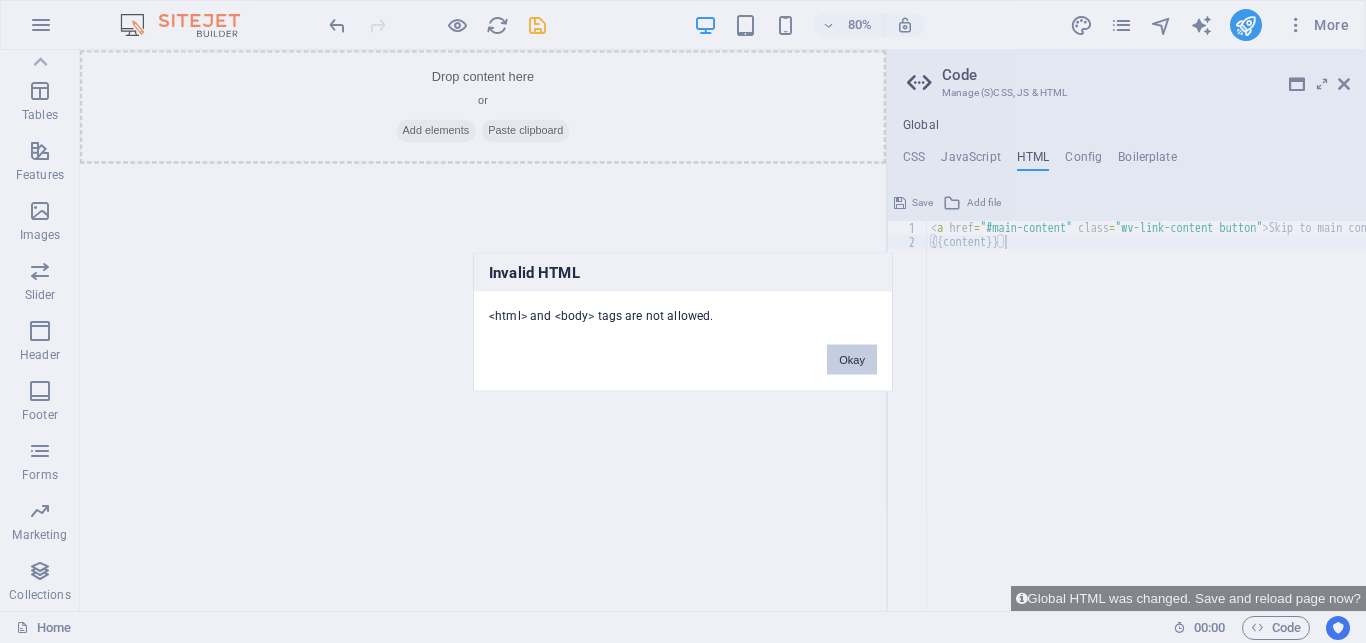 click on "Okay" at bounding box center (852, 359) 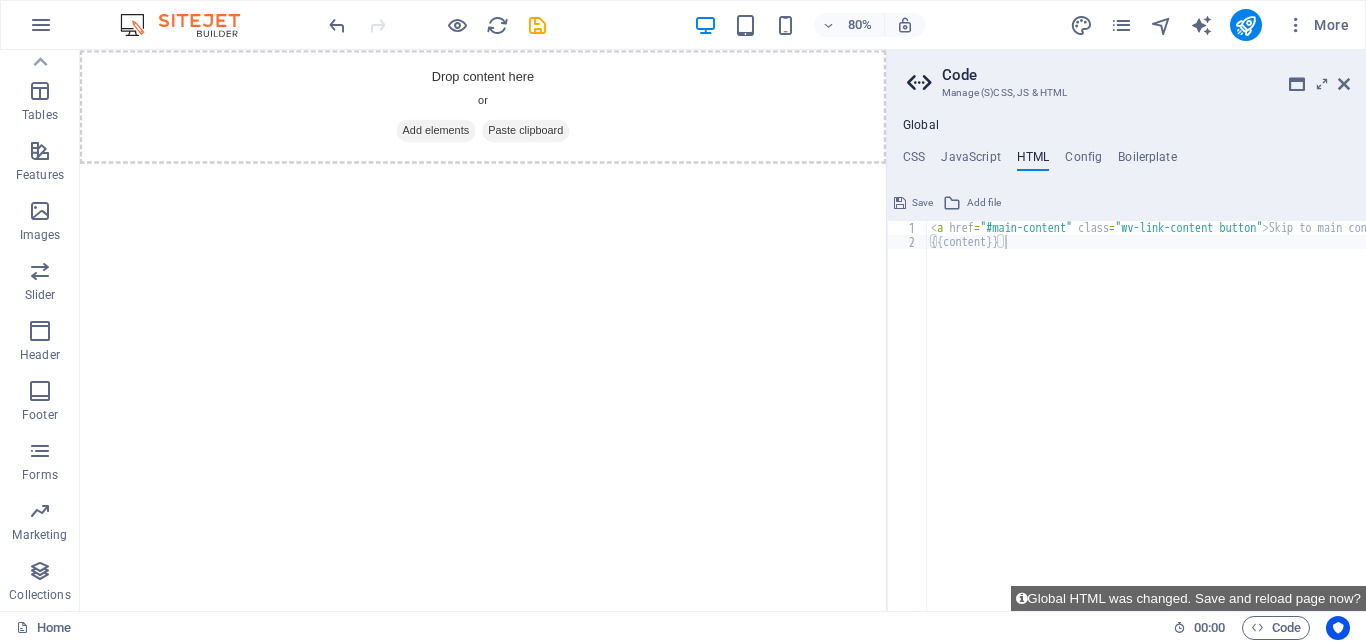 type on "{{content}}" 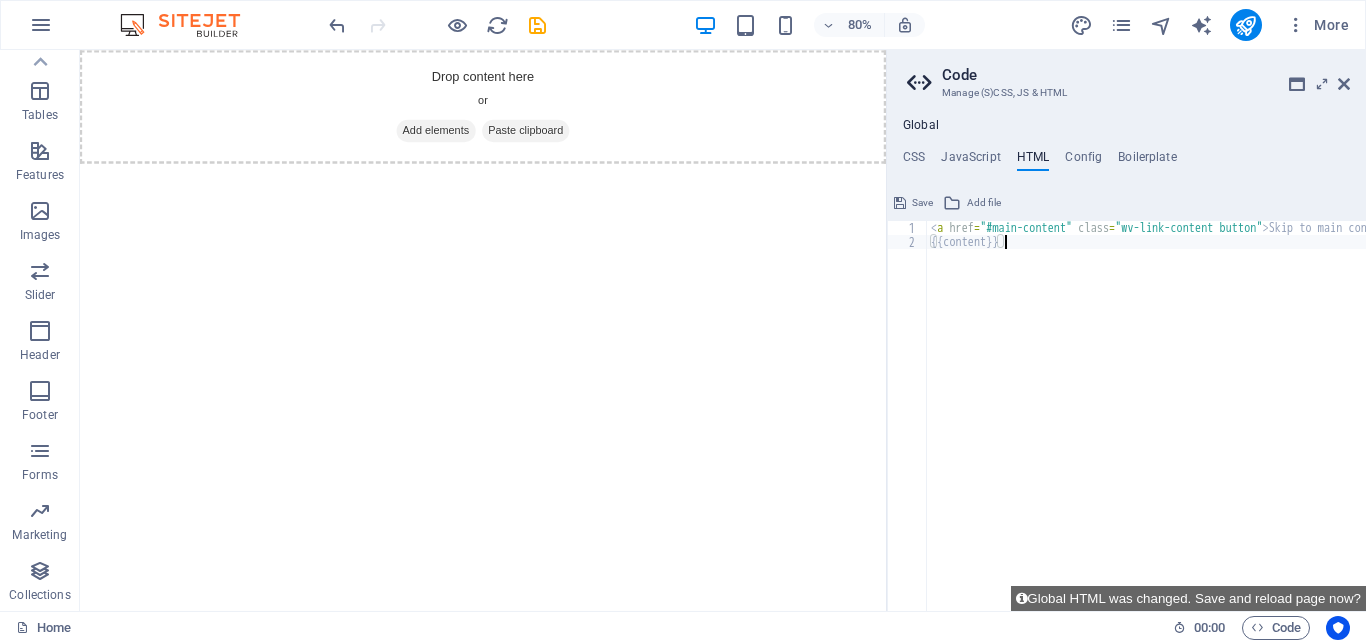 click on "< a   href = "#main-content"   class = "wv-link-content button" > Skip to main content </ a > {{content}}" at bounding box center (1197, 421) 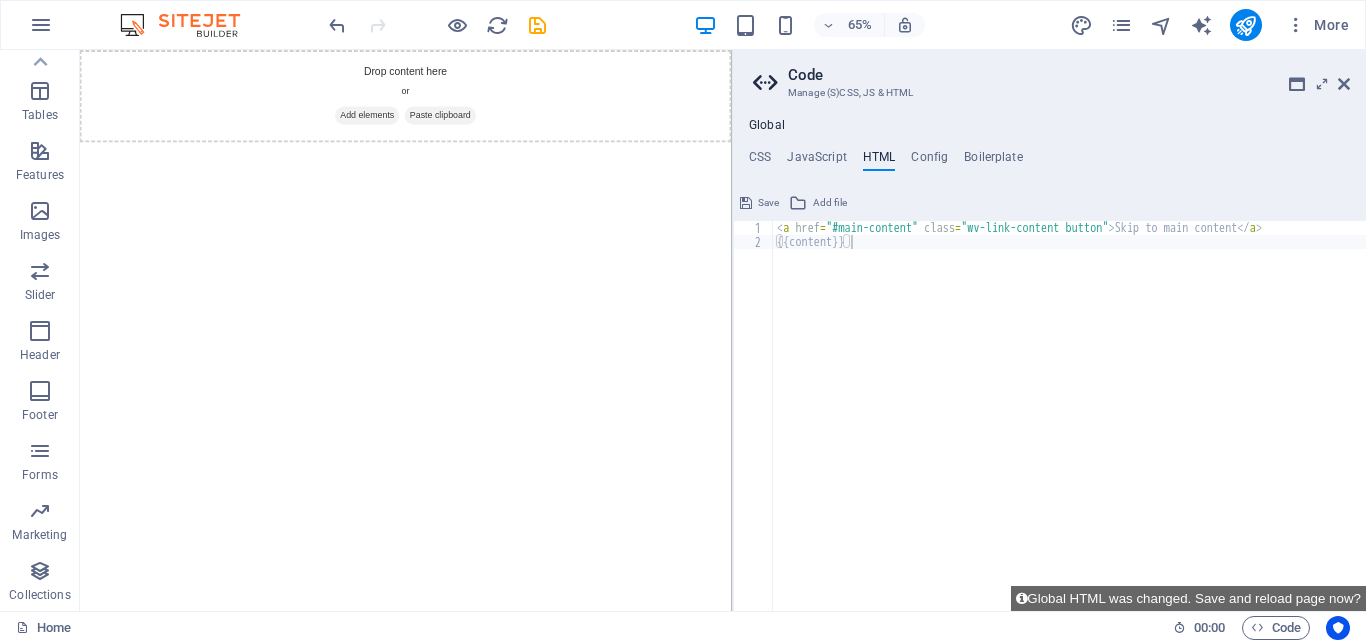 click on "Drag here to replace the existing content. Press “Ctrl” if you want to create a new element.
Placeholder" at bounding box center [406, 330] 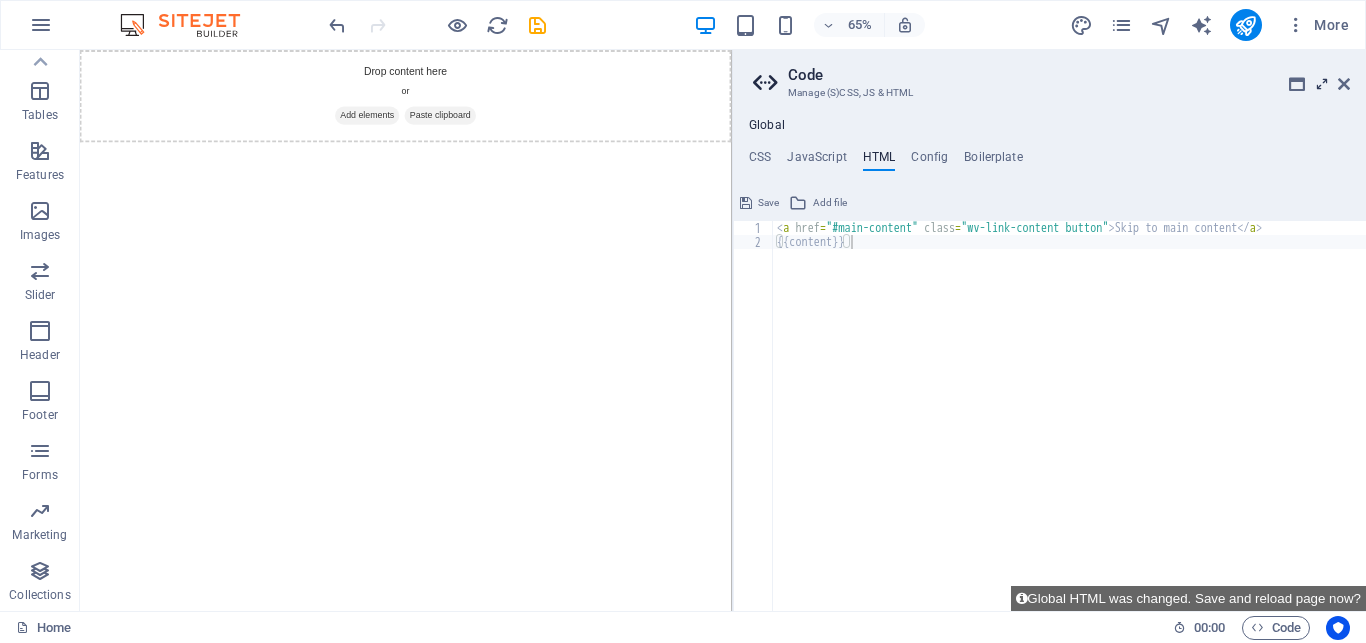 click at bounding box center (1322, 84) 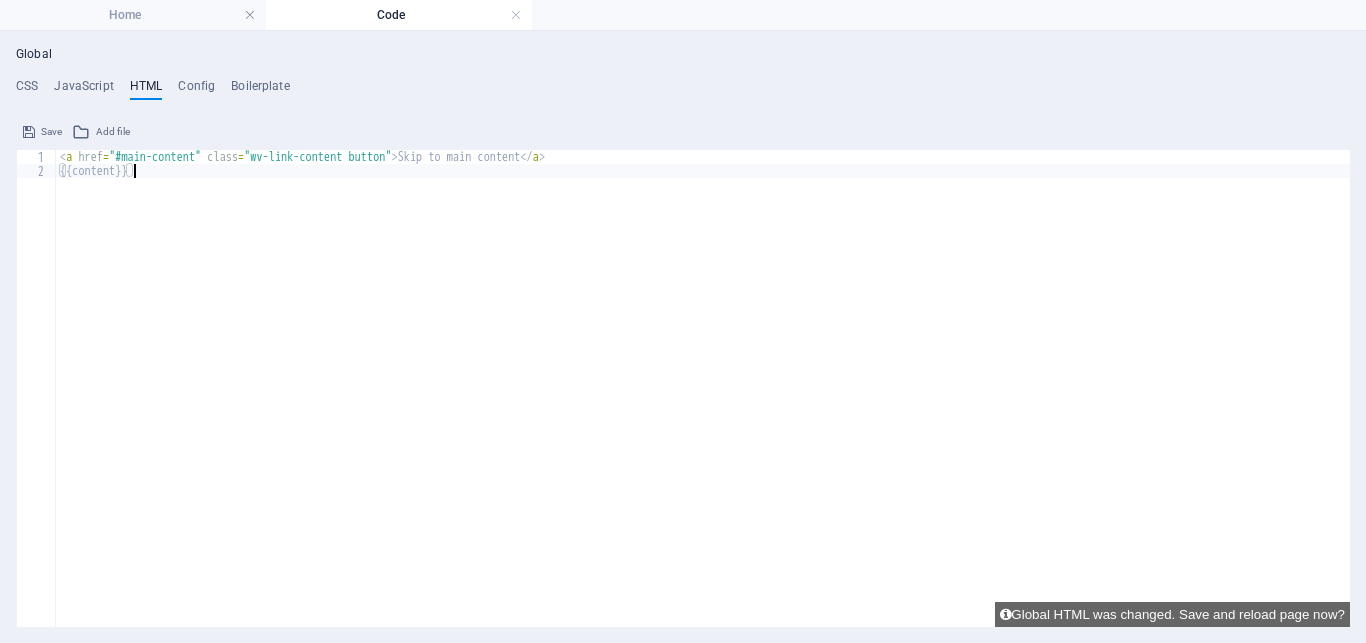 click on "< a   href = "#main-content"   class = "wv-link-content button" > Skip to main content </ a > {{content}}" at bounding box center (703, 350) 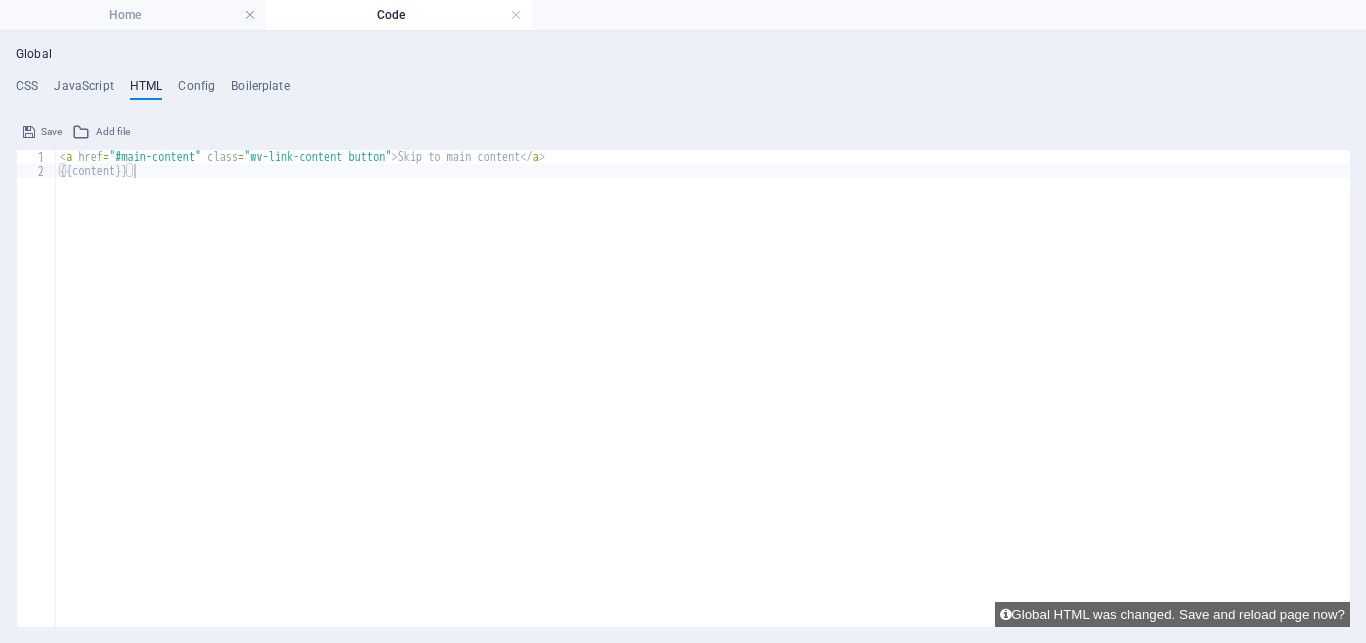 click on "Code" at bounding box center [399, 15] 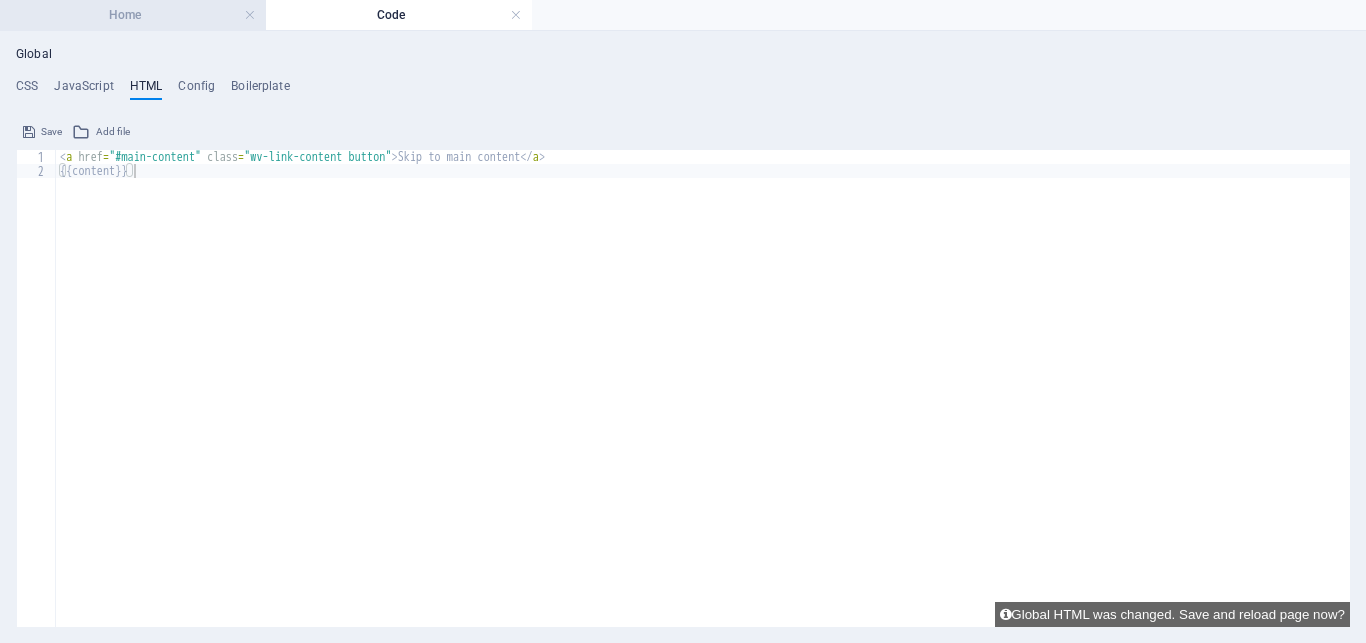 click on "Home" at bounding box center (133, 15) 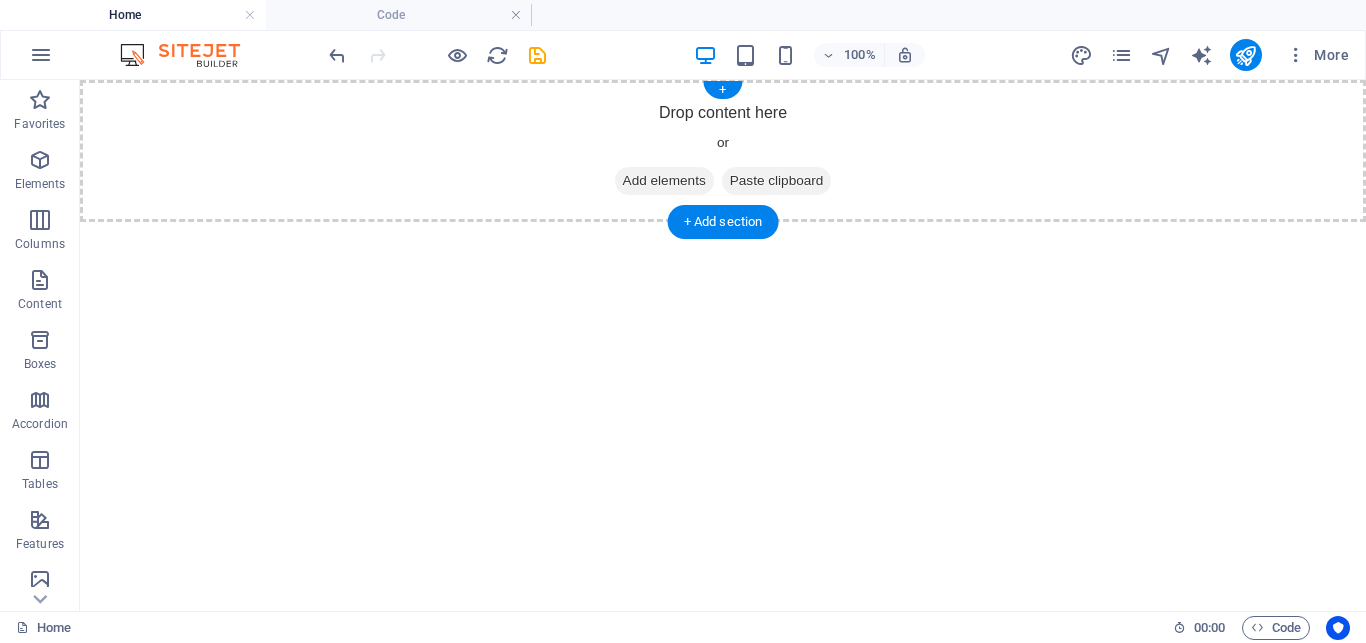 click on "Paste clipboard" at bounding box center [777, 181] 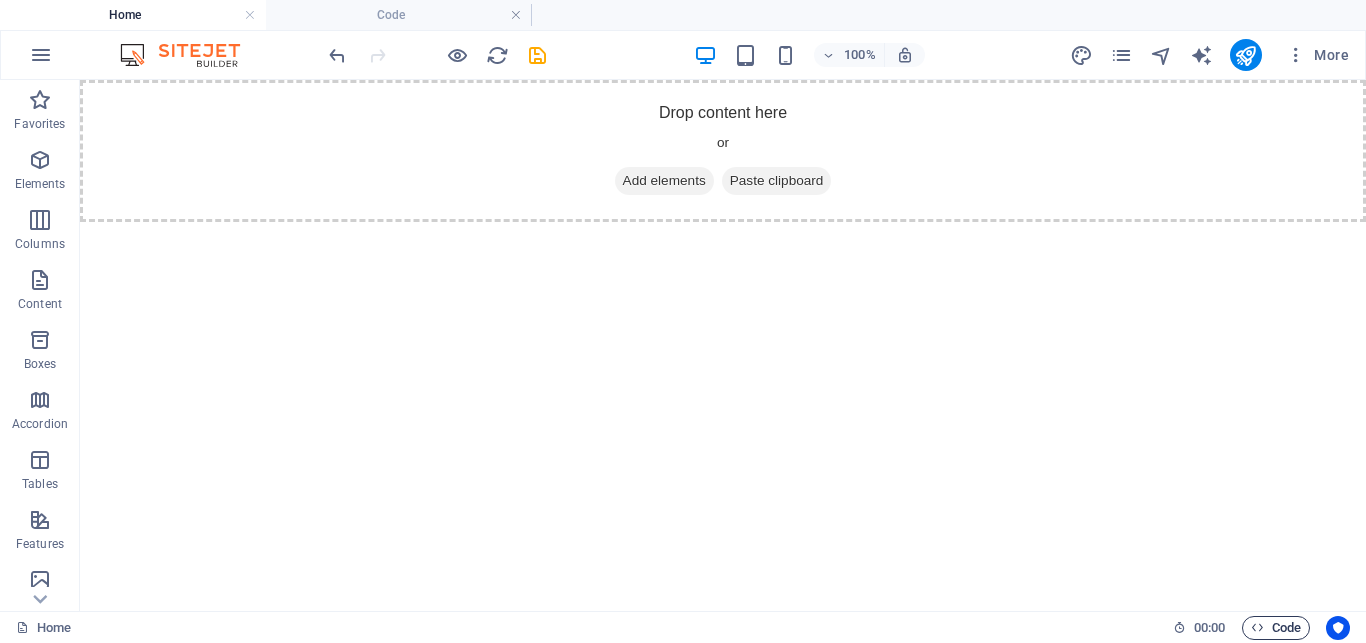click at bounding box center [1257, 627] 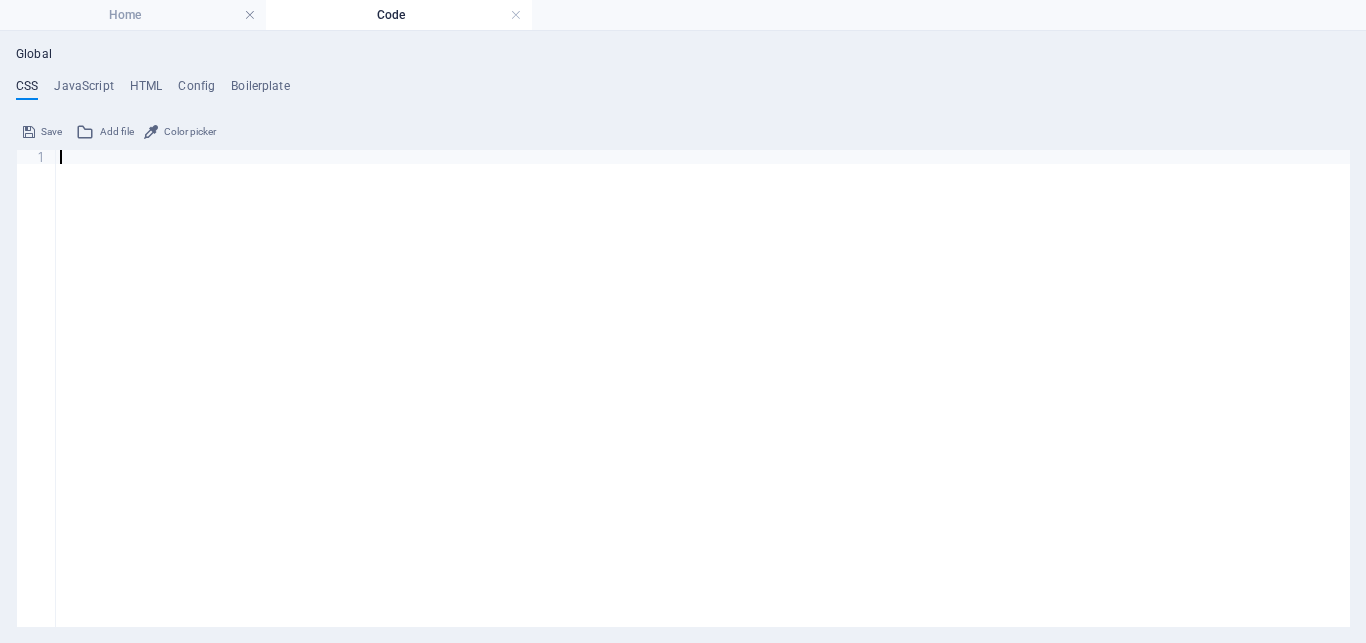 click on "Global" at bounding box center [34, 55] 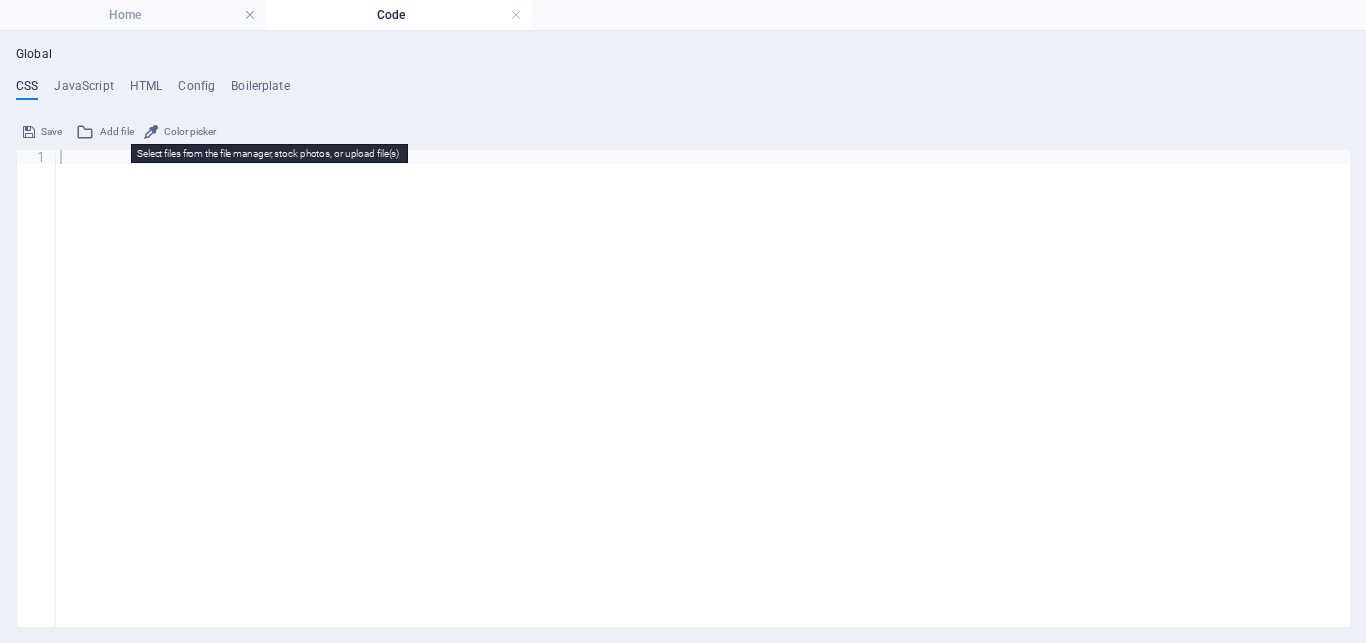click on "Add file" at bounding box center (117, 132) 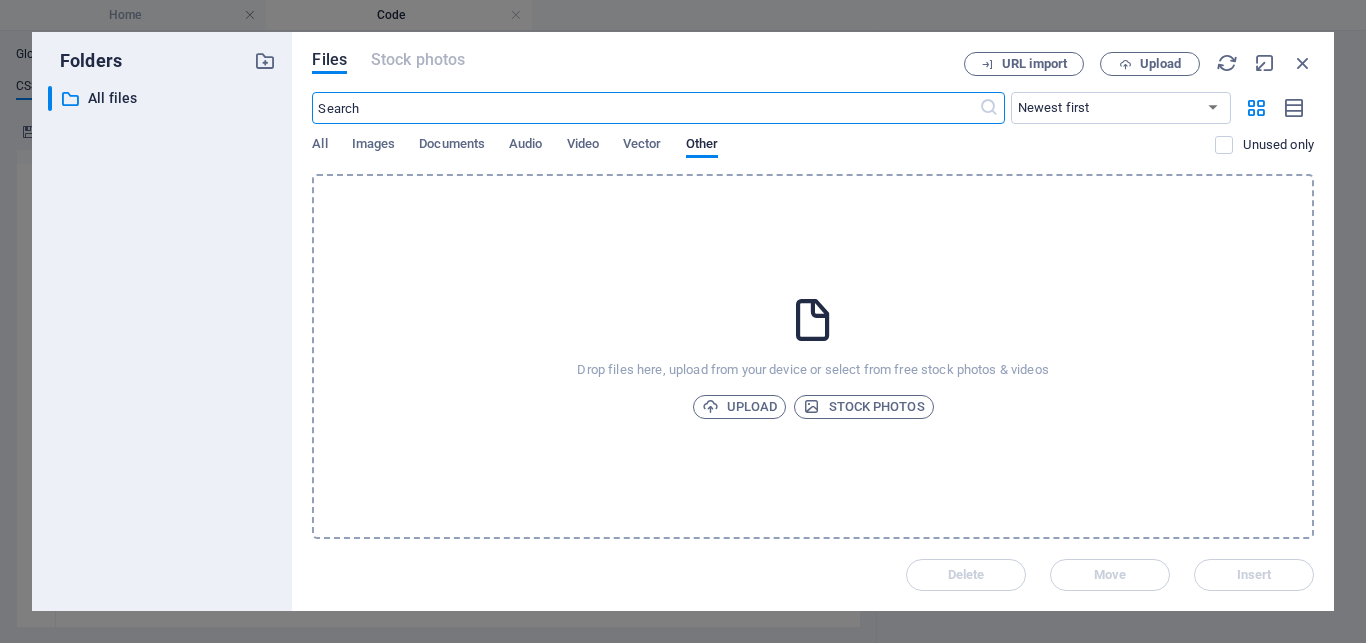 click at bounding box center [645, 108] 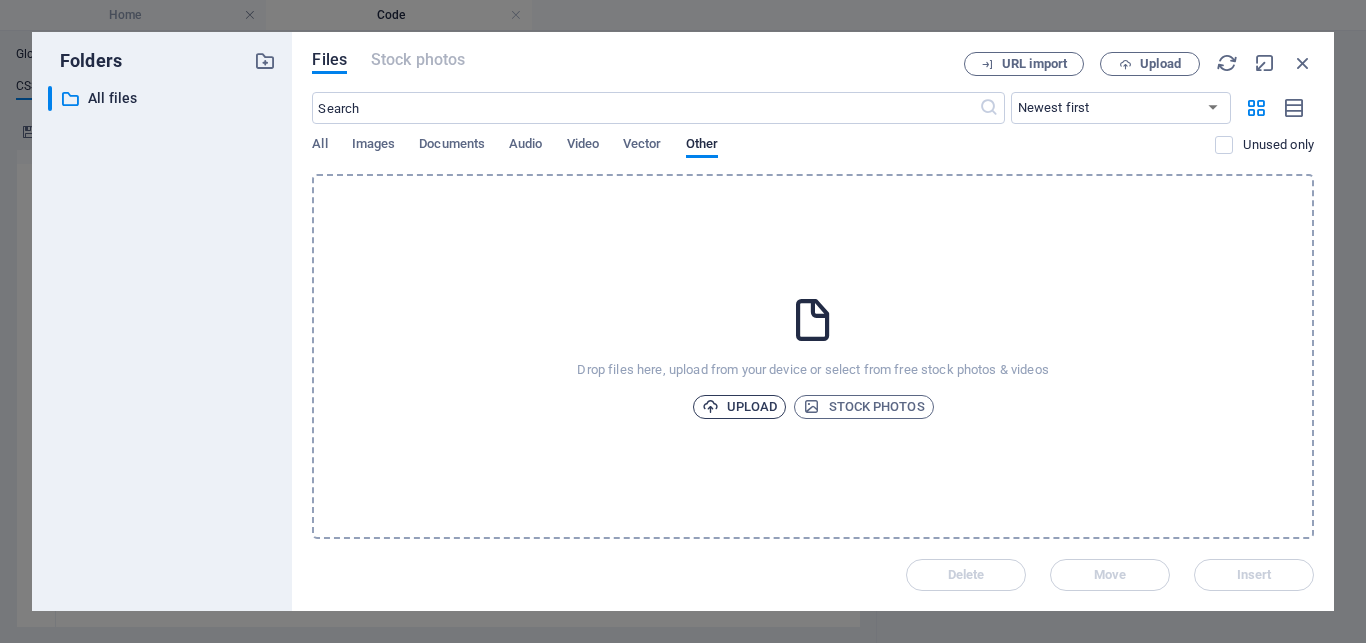 click on "Upload" at bounding box center (740, 407) 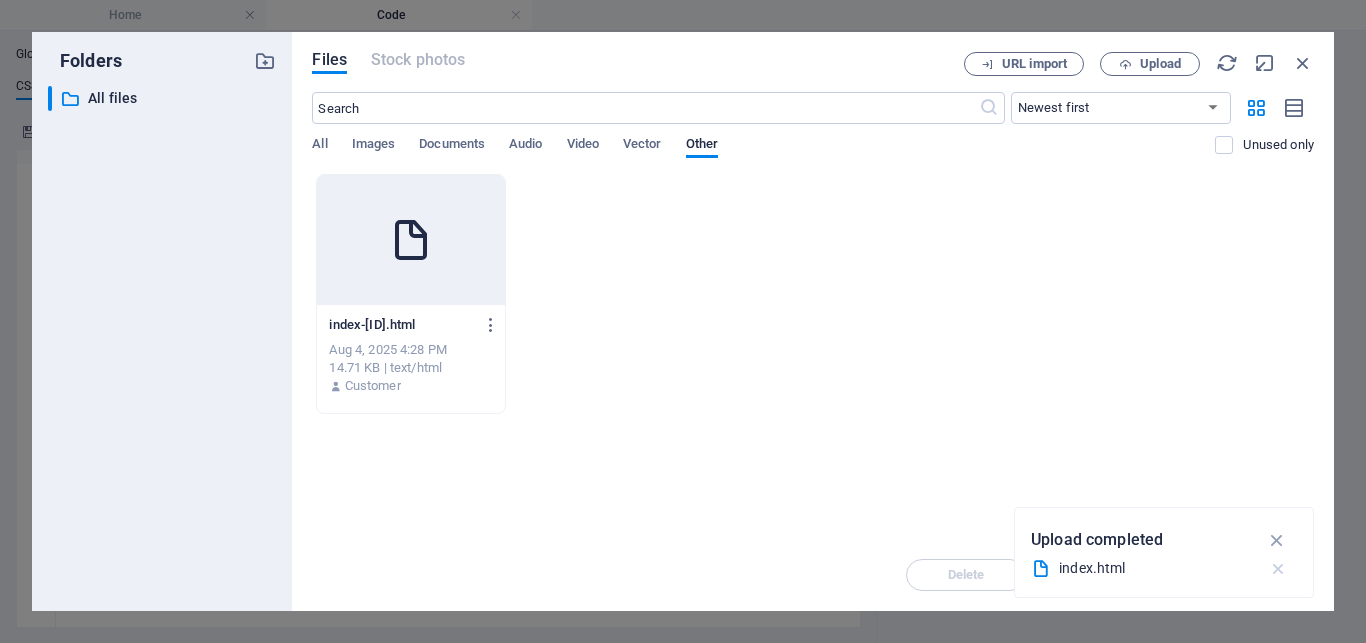 click at bounding box center [1278, 569] 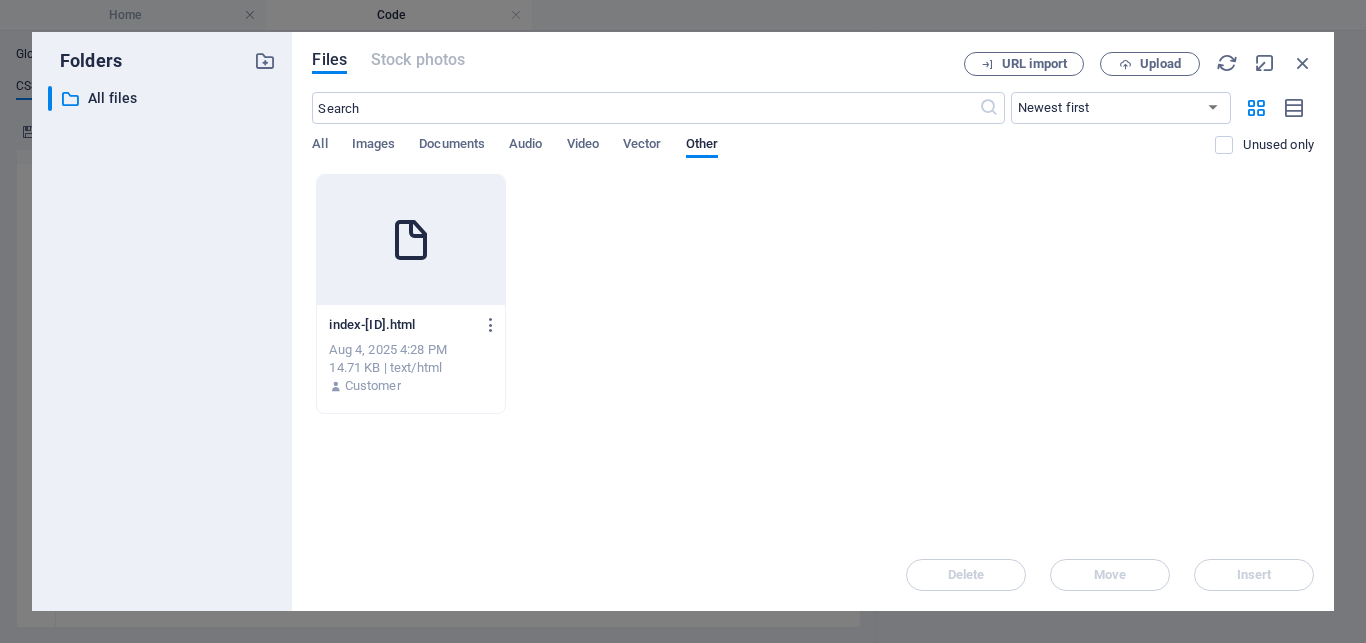 click on "Delete Move Insert" at bounding box center [813, 565] 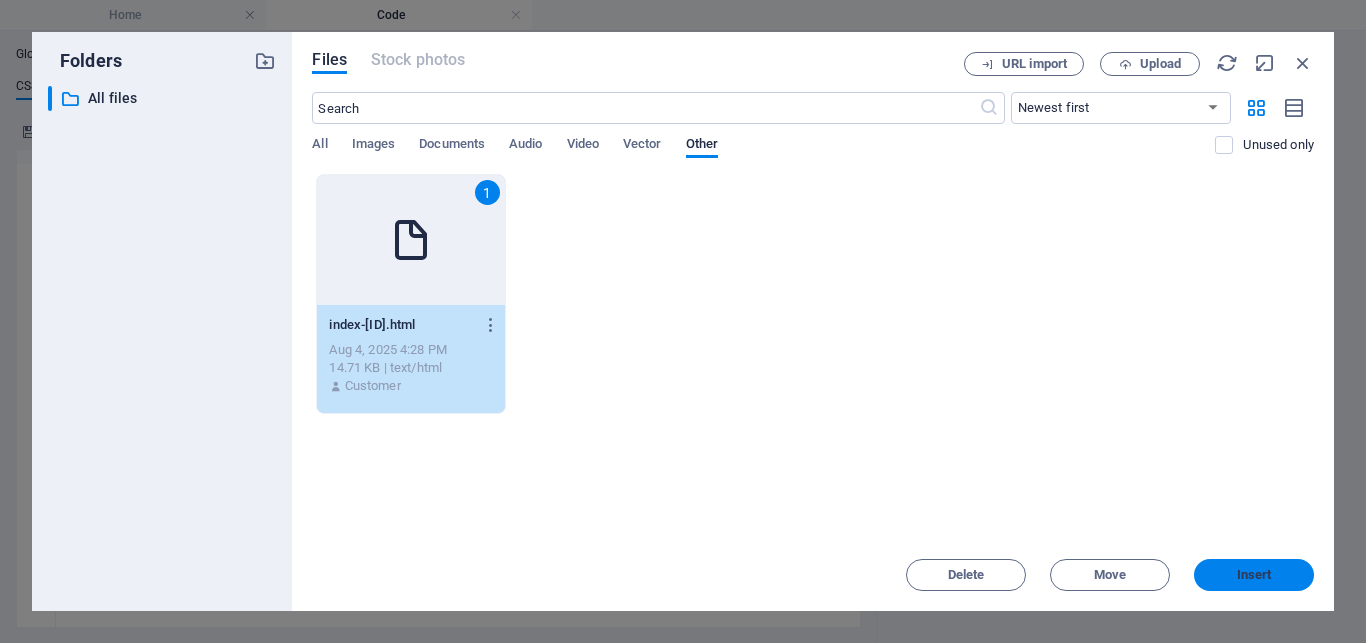 click on "Insert" at bounding box center [1254, 575] 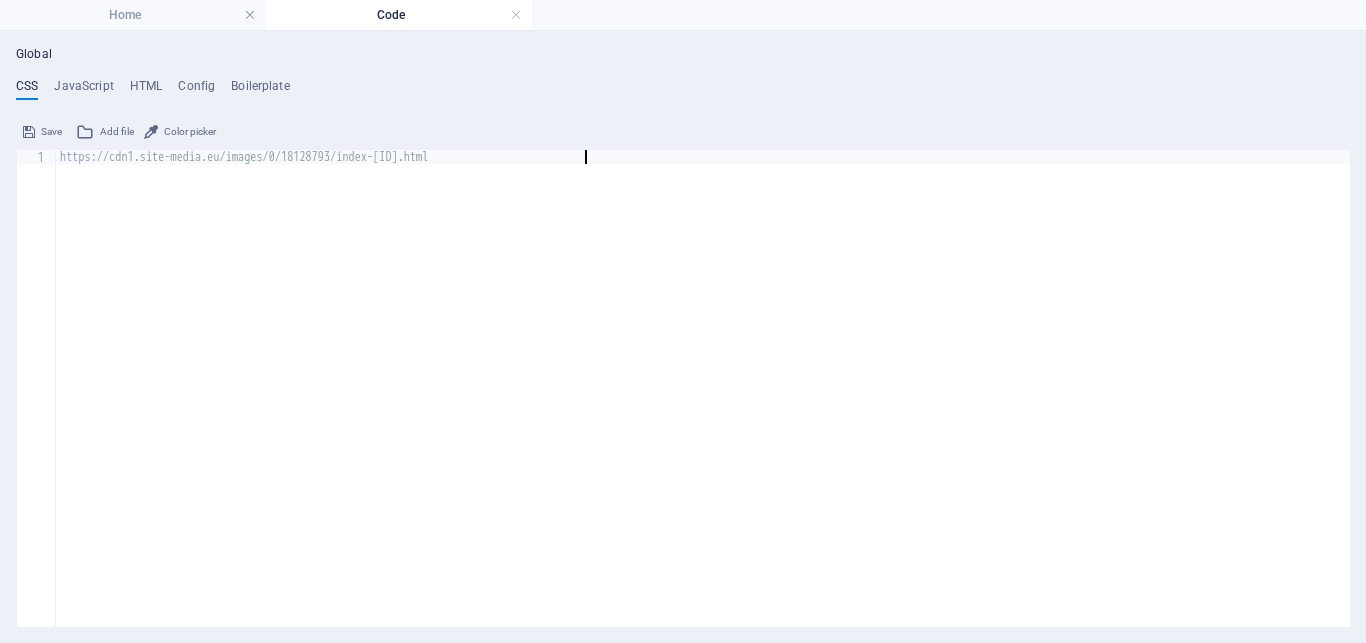 click on "https: //cdn1.site-media.eu/images/0/18128793/index-[ID].html" at bounding box center (703, 402) 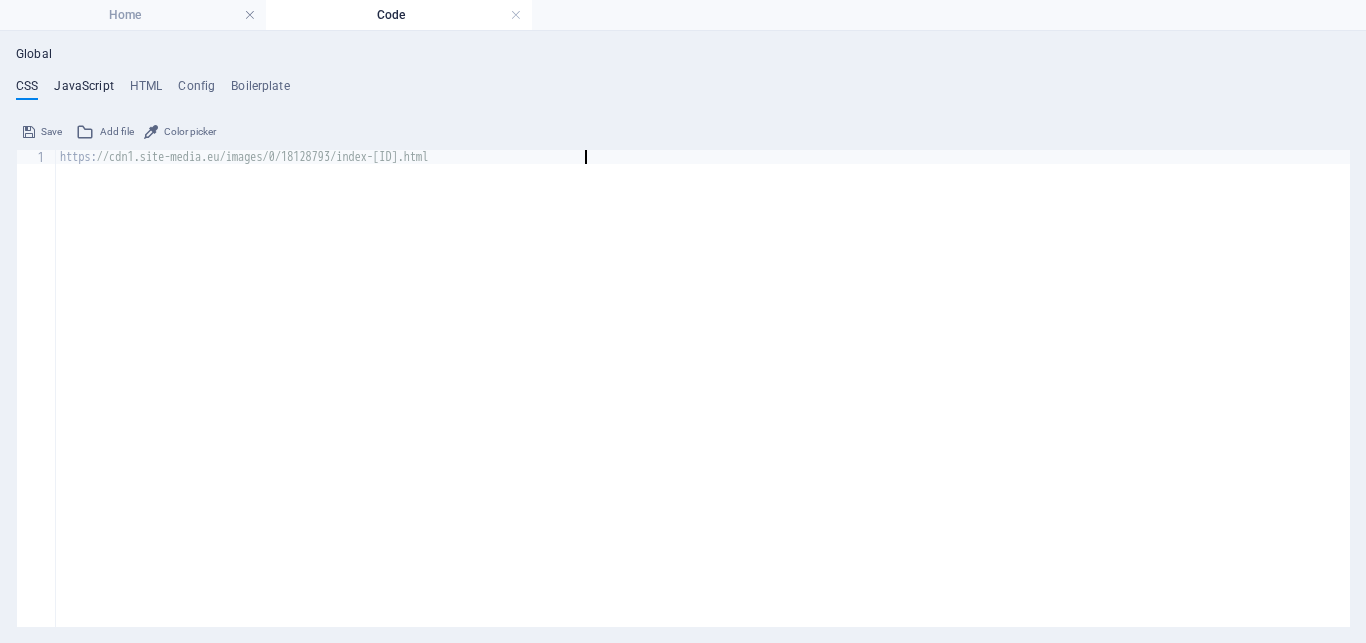 click on "JavaScript" at bounding box center [83, 90] 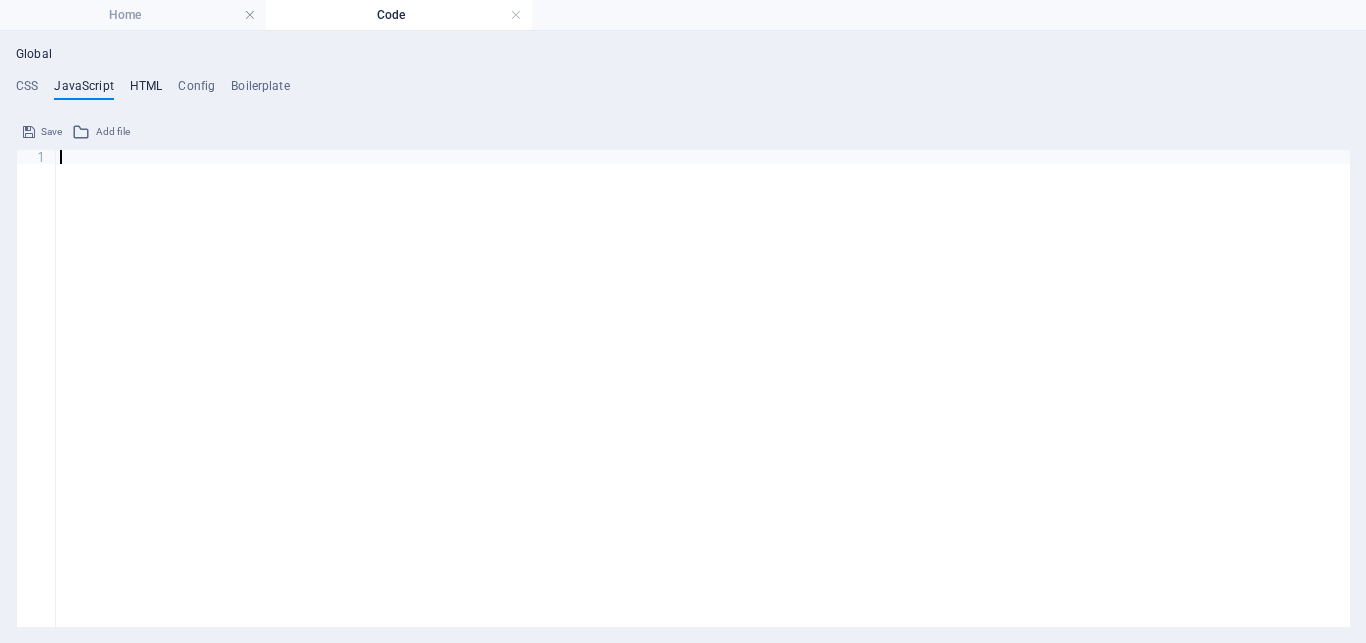 click on "HTML" at bounding box center (146, 90) 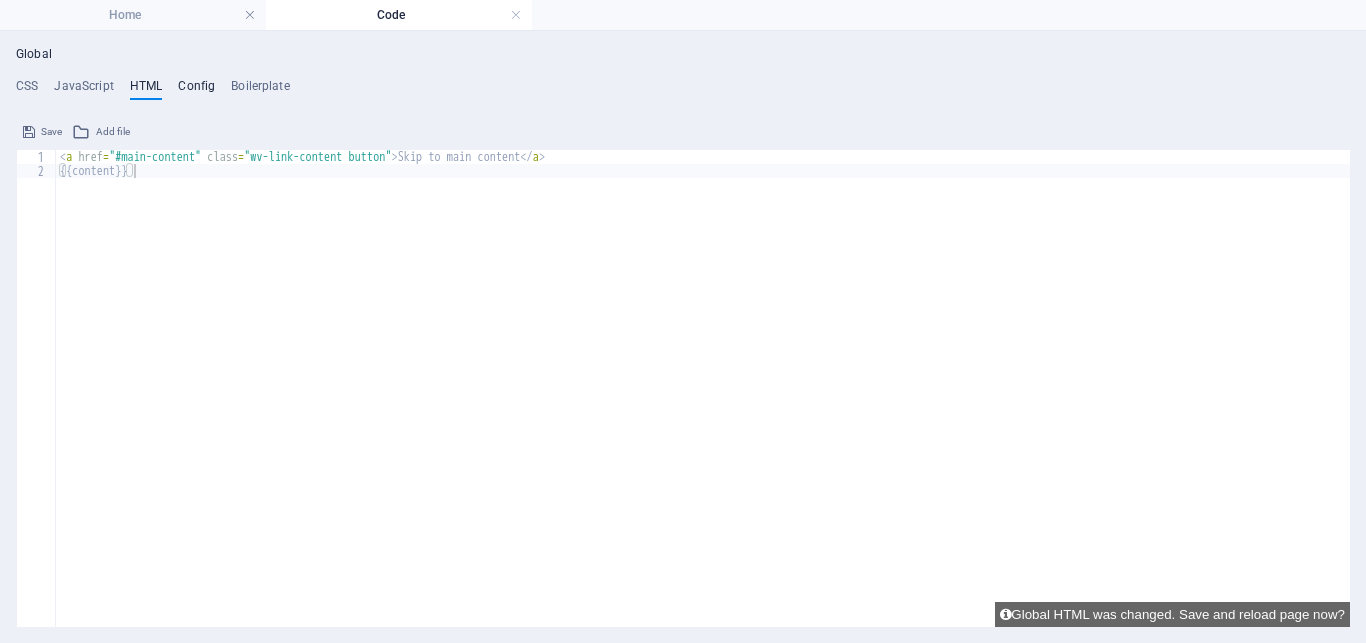 click on "Config" at bounding box center (196, 90) 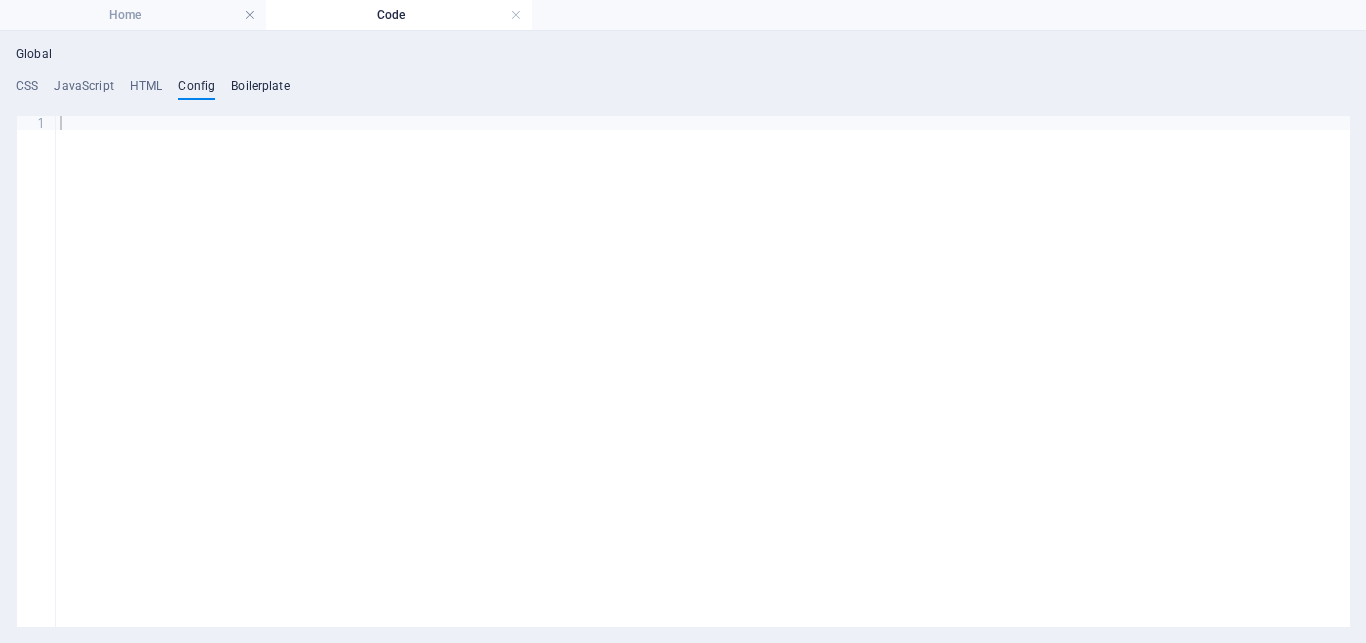 click on "Boilerplate" at bounding box center (260, 90) 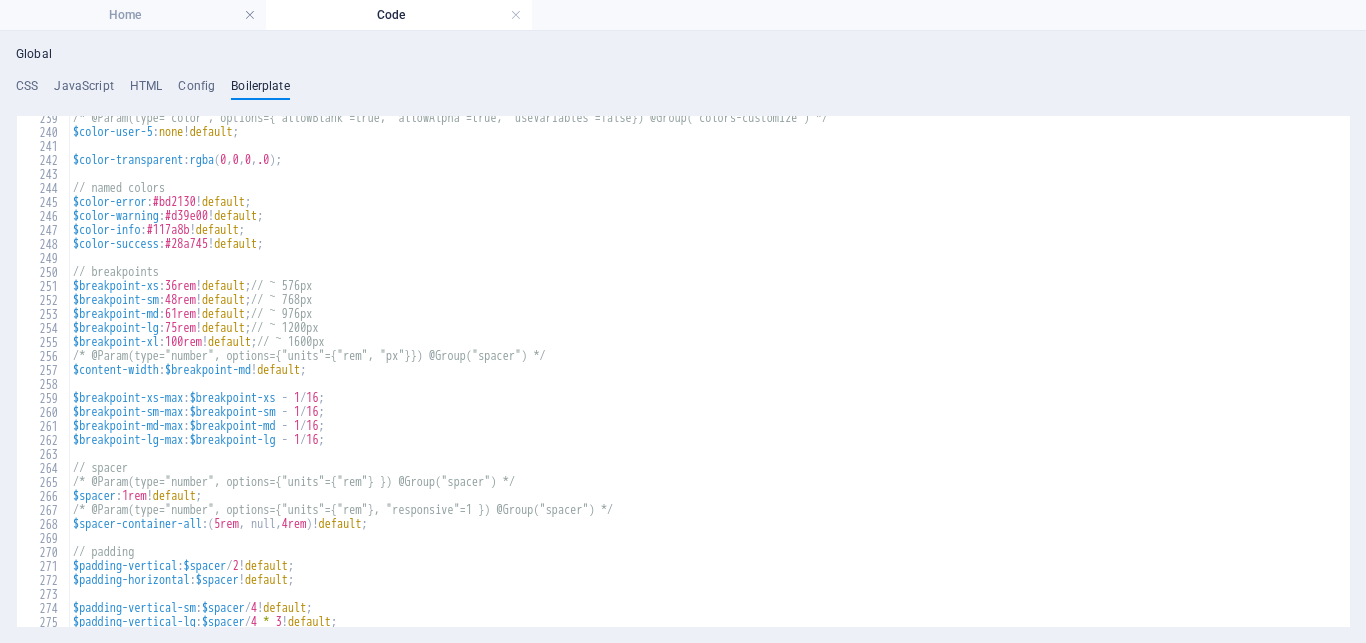 scroll, scrollTop: 2014, scrollLeft: 0, axis: vertical 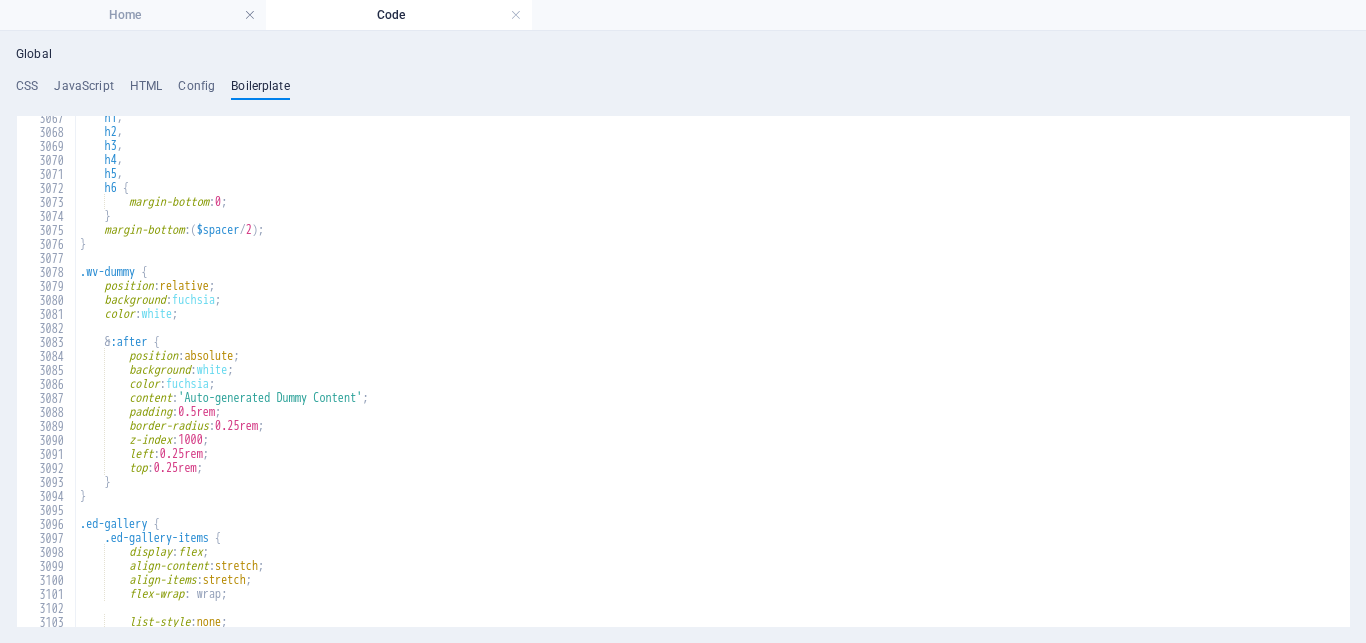 drag, startPoint x: 1338, startPoint y: 172, endPoint x: 1338, endPoint y: 576, distance: 404 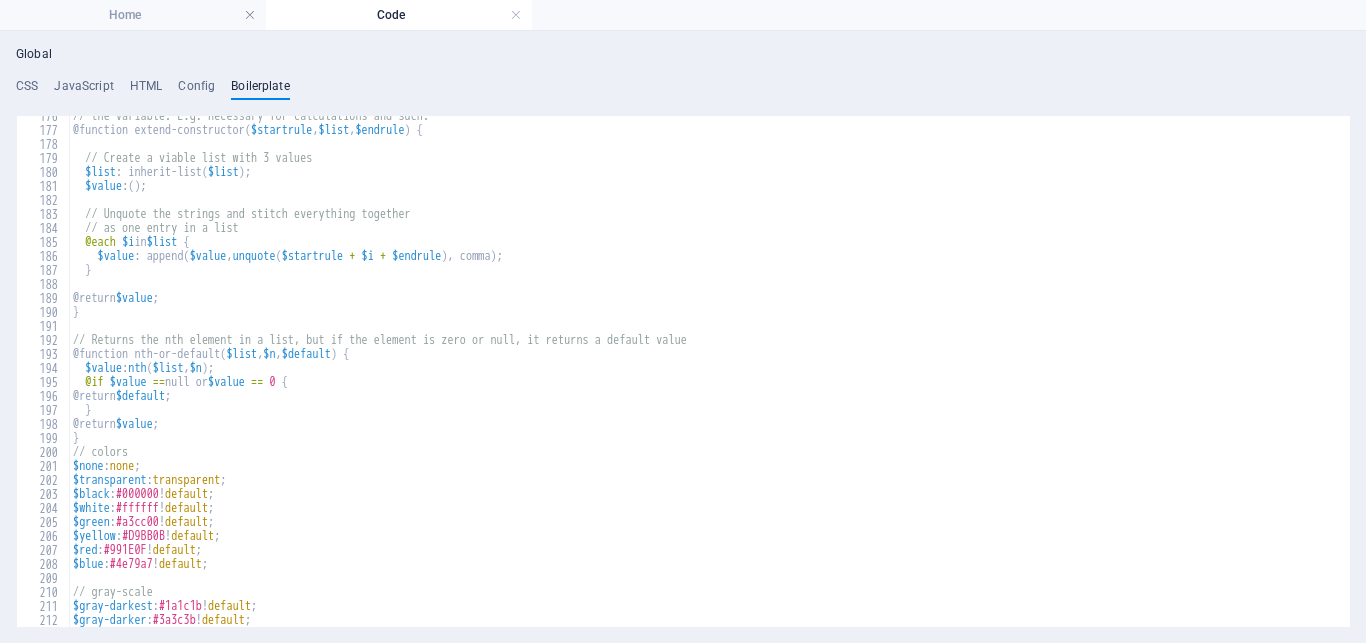 scroll, scrollTop: 0, scrollLeft: 0, axis: both 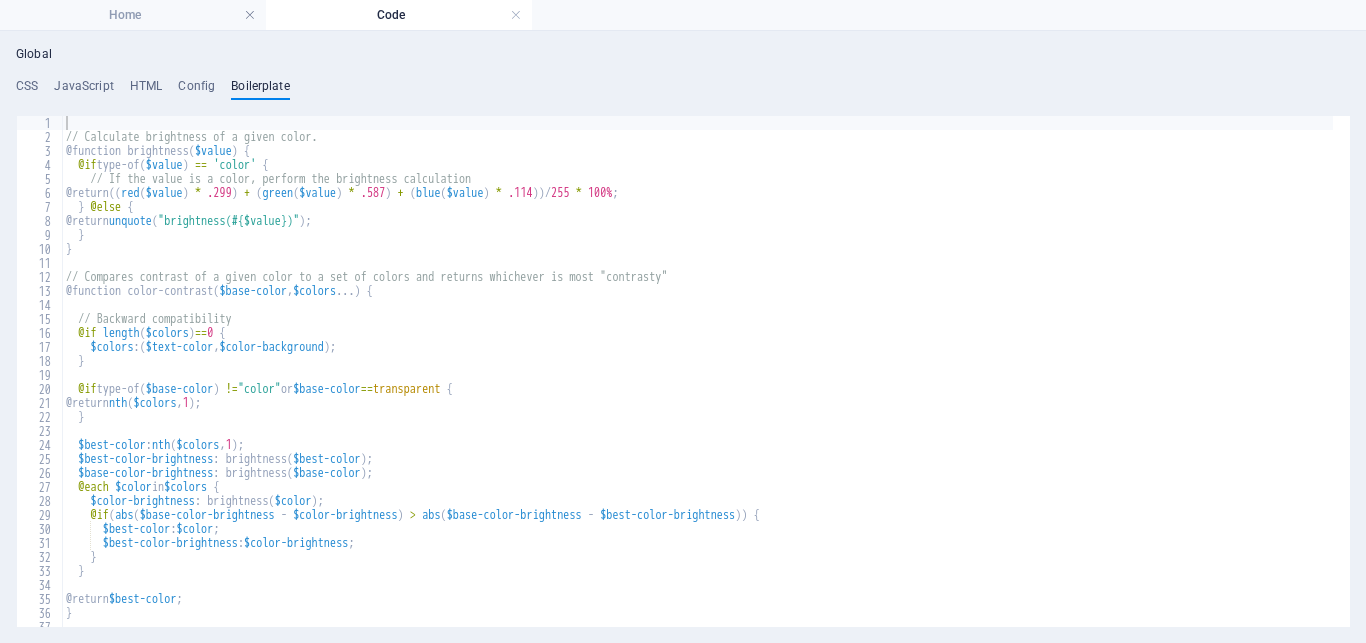 type on "@function color-contrast($base-color, $colors...) {" 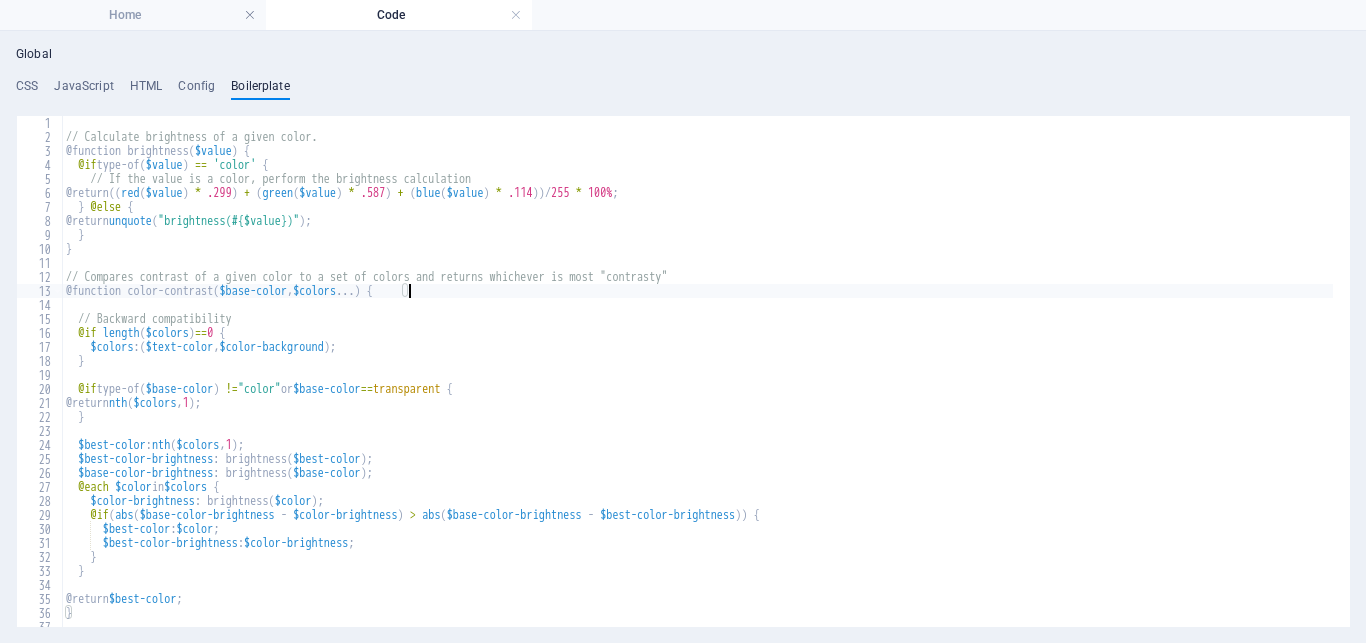 click on "// Calculate brightness of a given color. @function brightness ( $value )   {    @if  type-of ( $value )   ==   'color'   {      // If the value is a color, perform the brightness calculation     @return  (( red ( $value )   *   .299 )   +   ( green ( $value )   *   .587 )   +   ( blue ( $value )   *   .114 ))  /  255   *   100% ;    }   @else   {     @return  unquote ( "brightness(#{$value})" ) ;    } } // Compares contrast of a given color to a set of colors and returns whichever is most "contrasty" @function color-contrast ( $base-color ,  $colors ... )   {    // Backward compatibility    @if   length ( $colors ) == 0   {      $colors :  ( $text-color ,  $color-background ) ;    }    @if  type-of ( $base-color )   != "color" or  $base-color == transparent   {     @return  nth ( $colors ,  1 ) ;    }    $best-color :  nth ( $colors ,  1 ) ;    $best-color-brightness : brightness ( $best-color ) ;    $base-color-brightness : brightness ( $base-color ) ;    @each   $color  in  $colors   {      : brightness (" at bounding box center [955, 377] 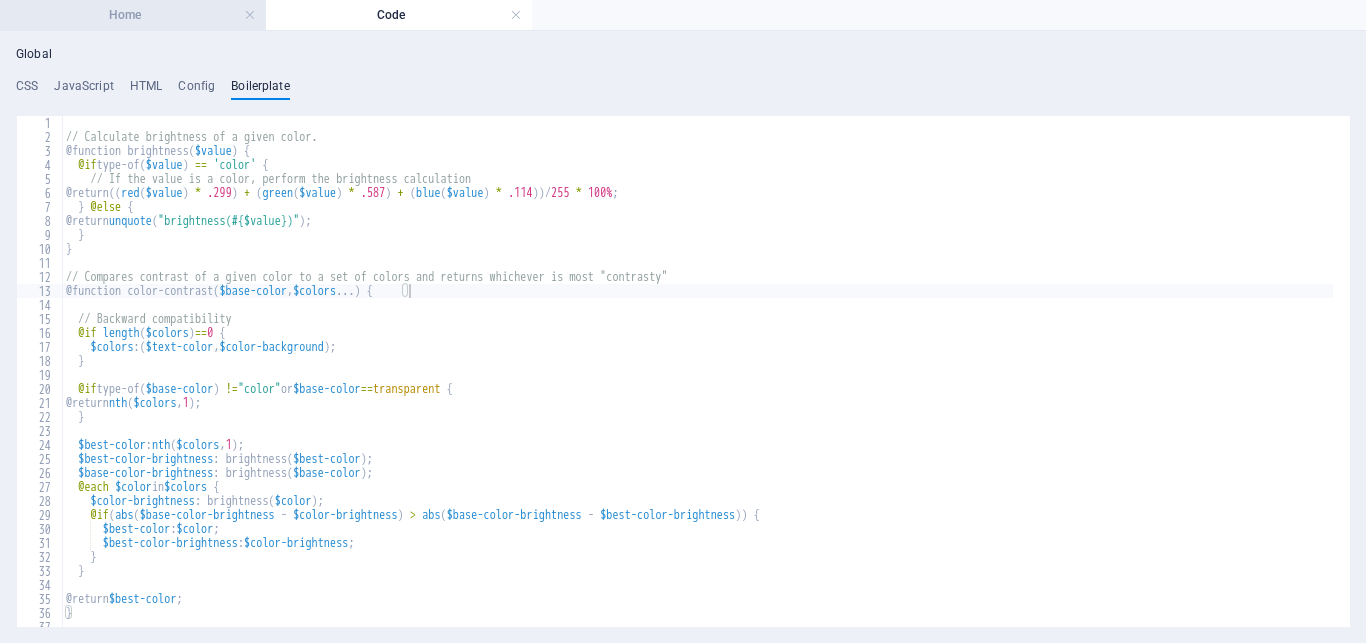 click on "Home" at bounding box center [133, 15] 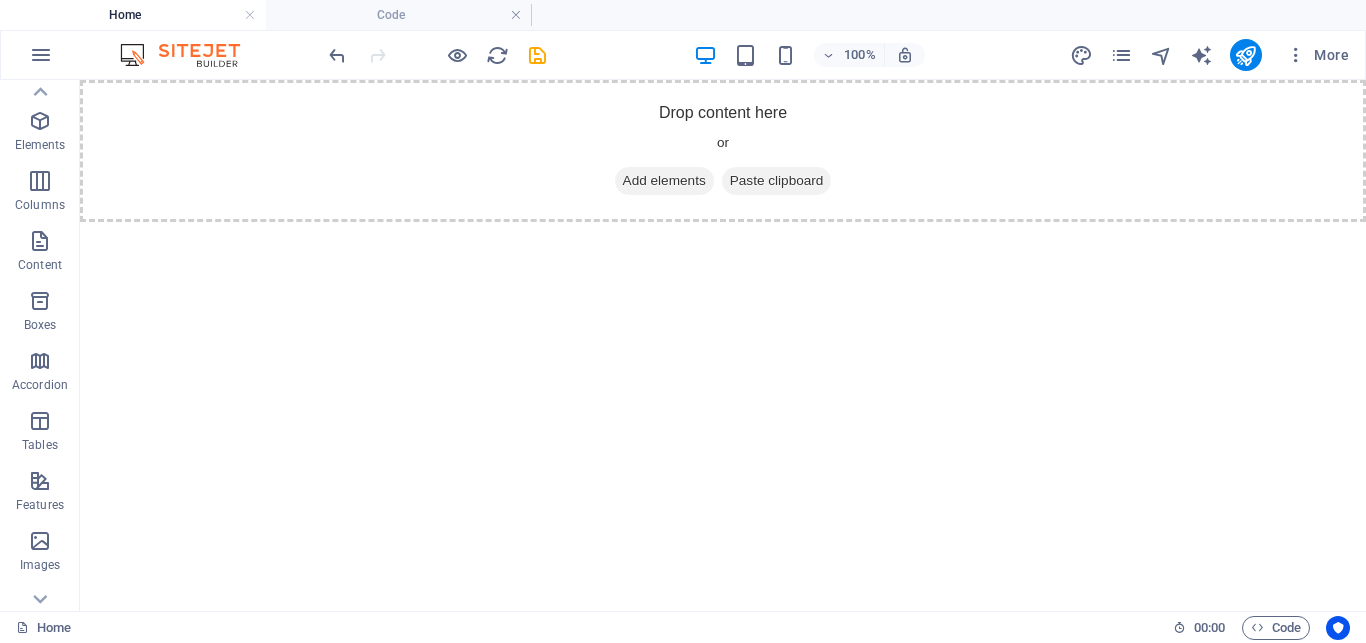 scroll, scrollTop: 0, scrollLeft: 0, axis: both 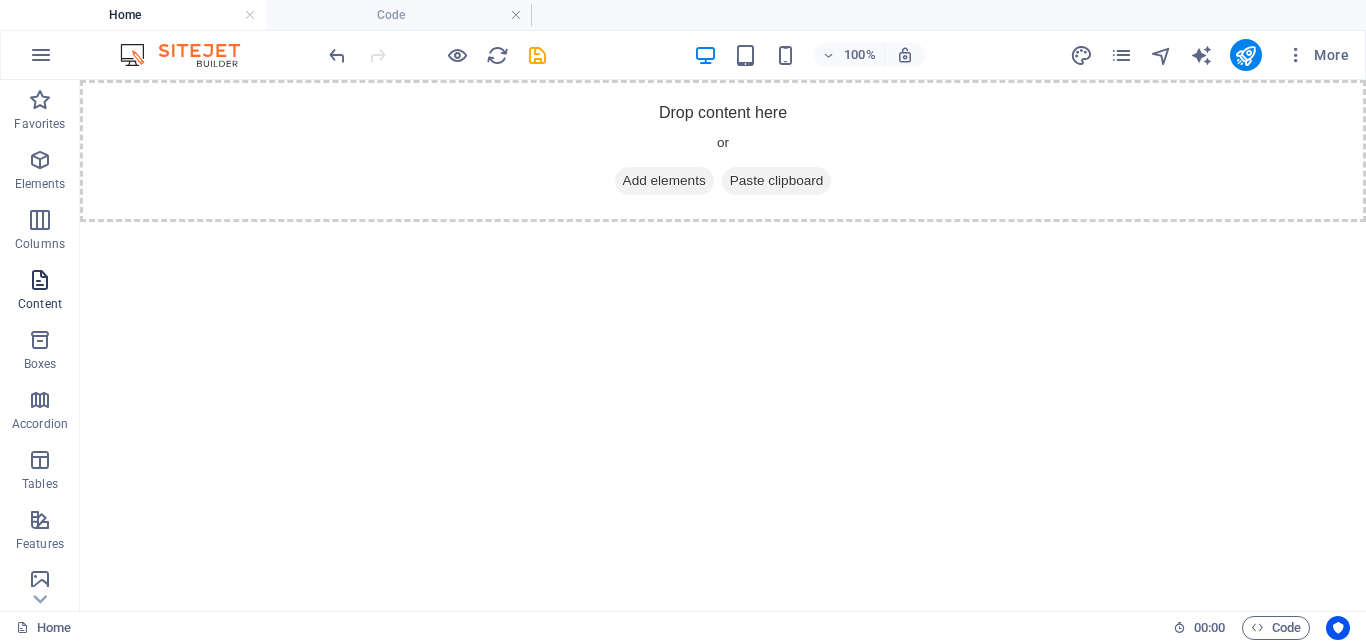 click at bounding box center (40, 280) 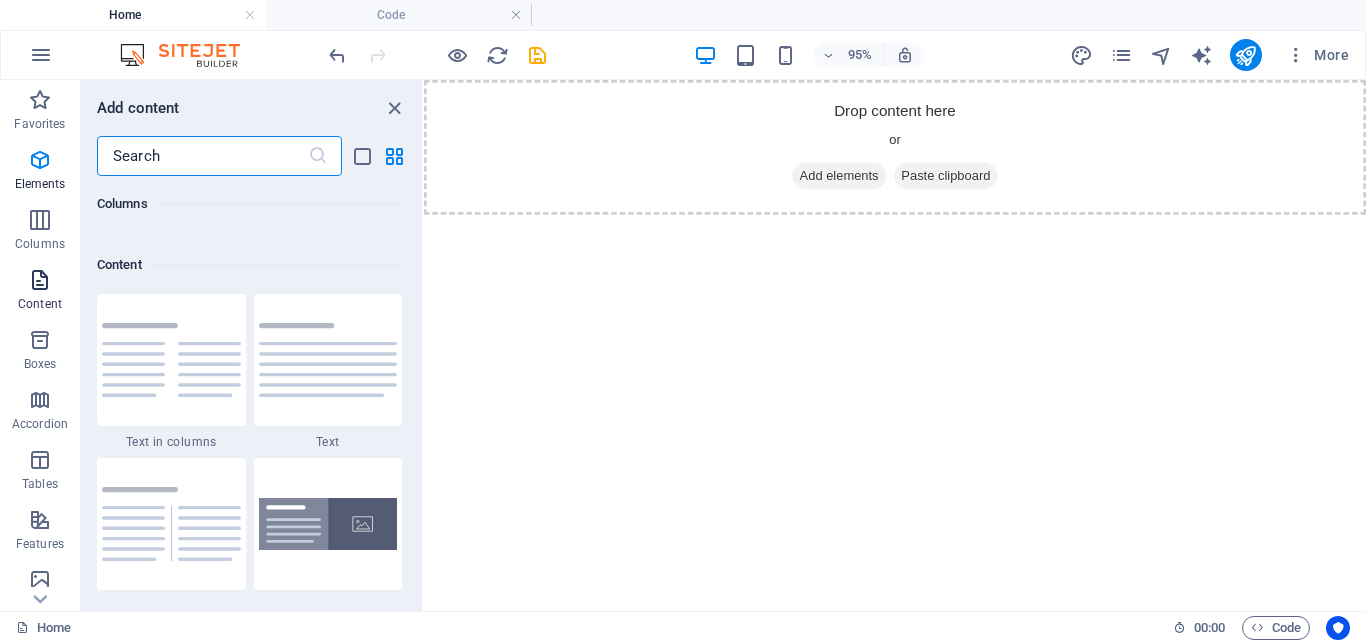 scroll, scrollTop: 3499, scrollLeft: 0, axis: vertical 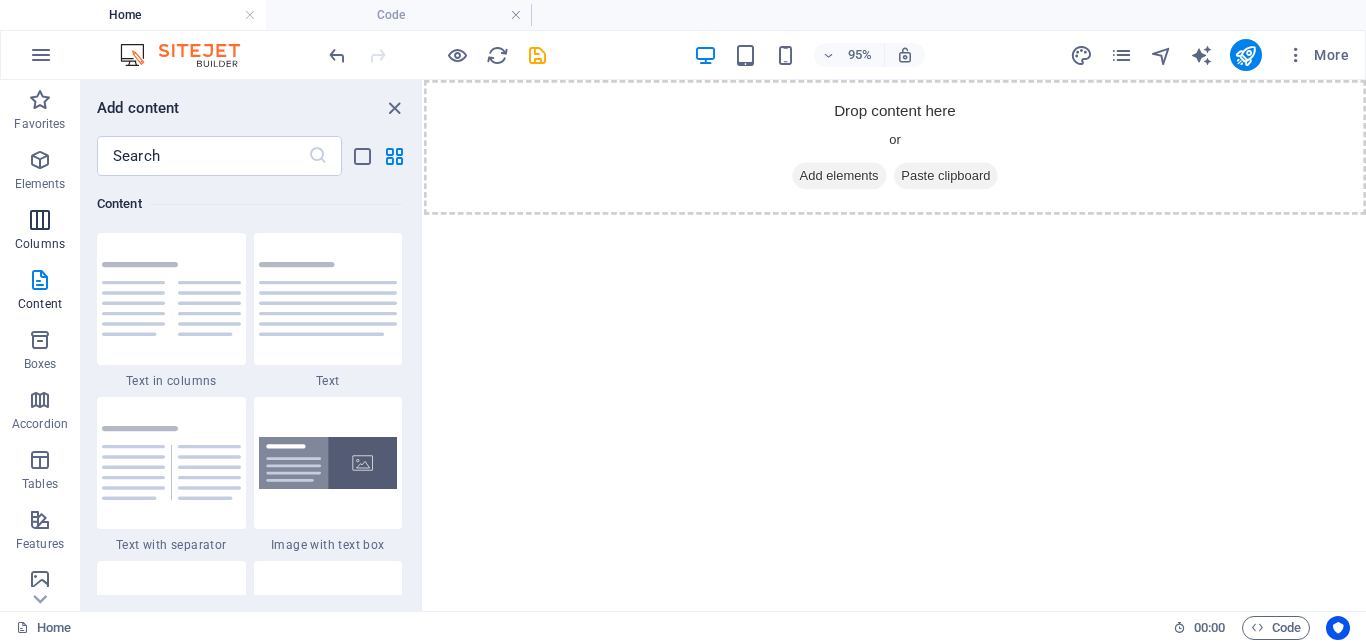 click at bounding box center (40, 220) 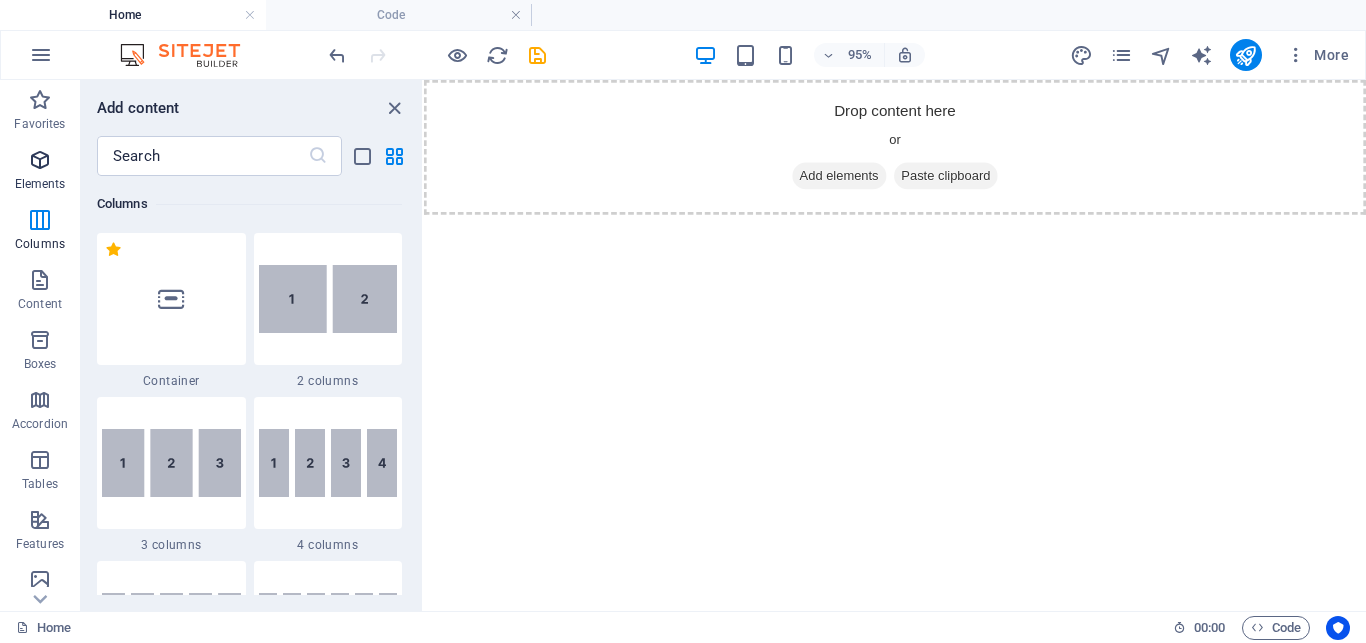 click at bounding box center (40, 160) 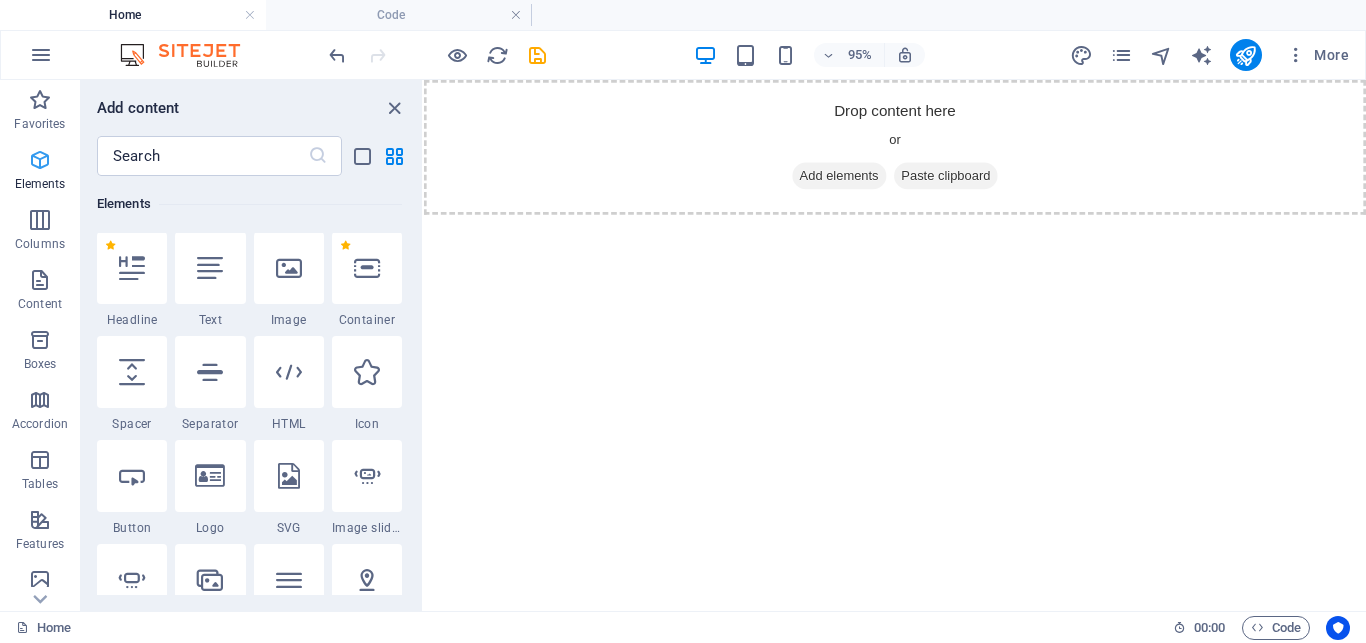 scroll, scrollTop: 213, scrollLeft: 0, axis: vertical 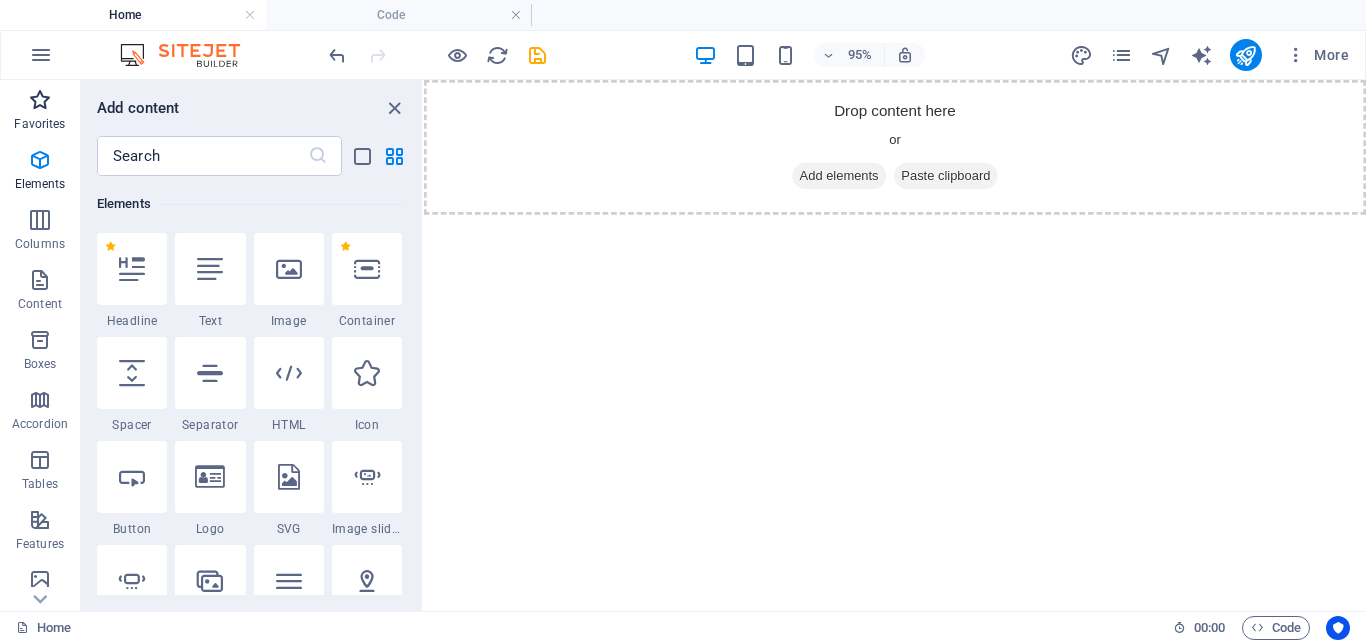 click at bounding box center (40, 100) 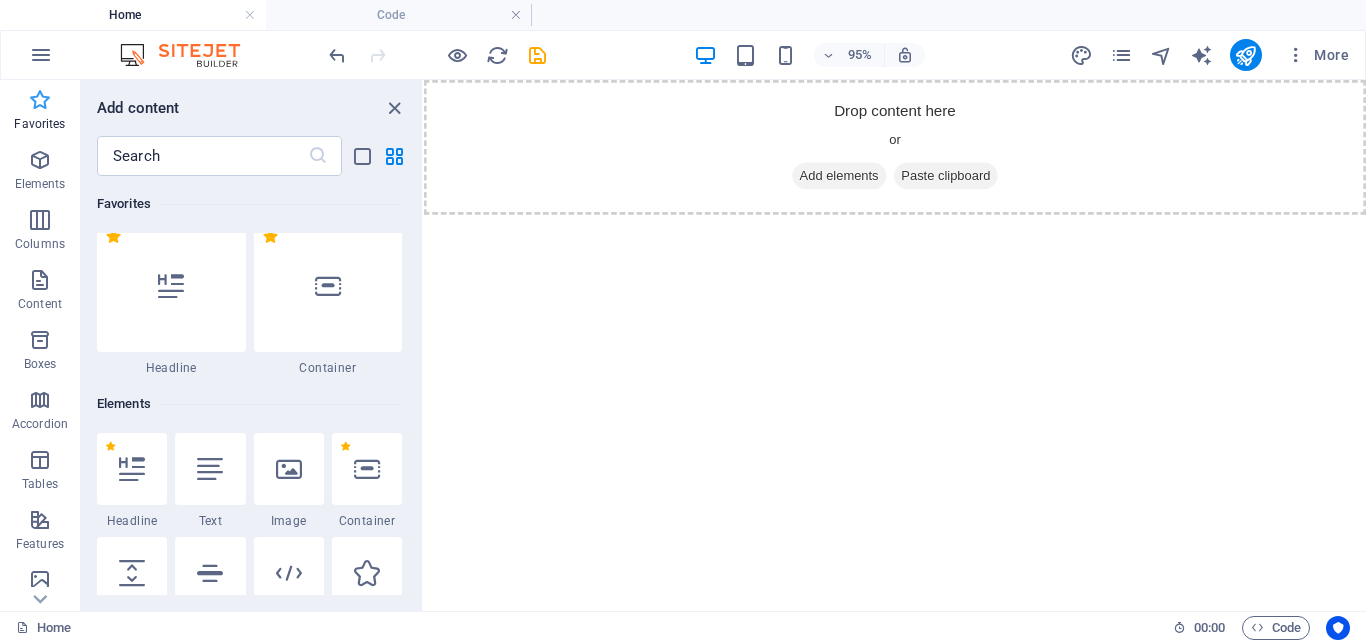 scroll, scrollTop: 0, scrollLeft: 0, axis: both 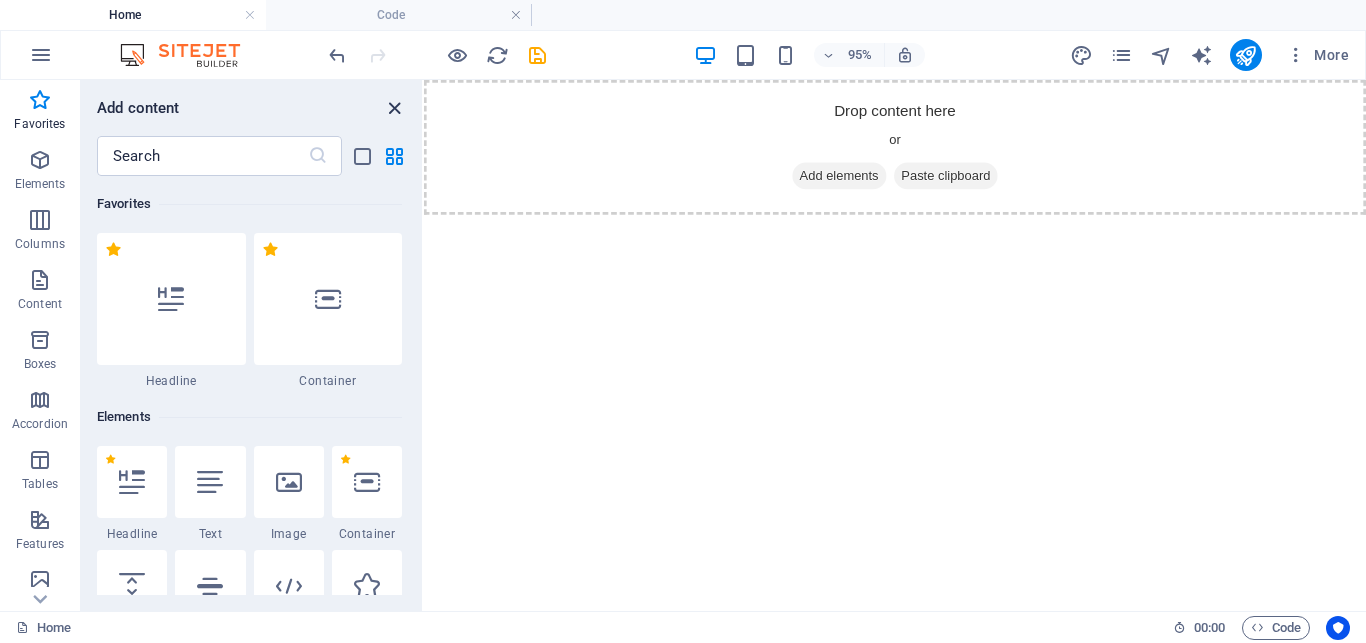 click at bounding box center (394, 108) 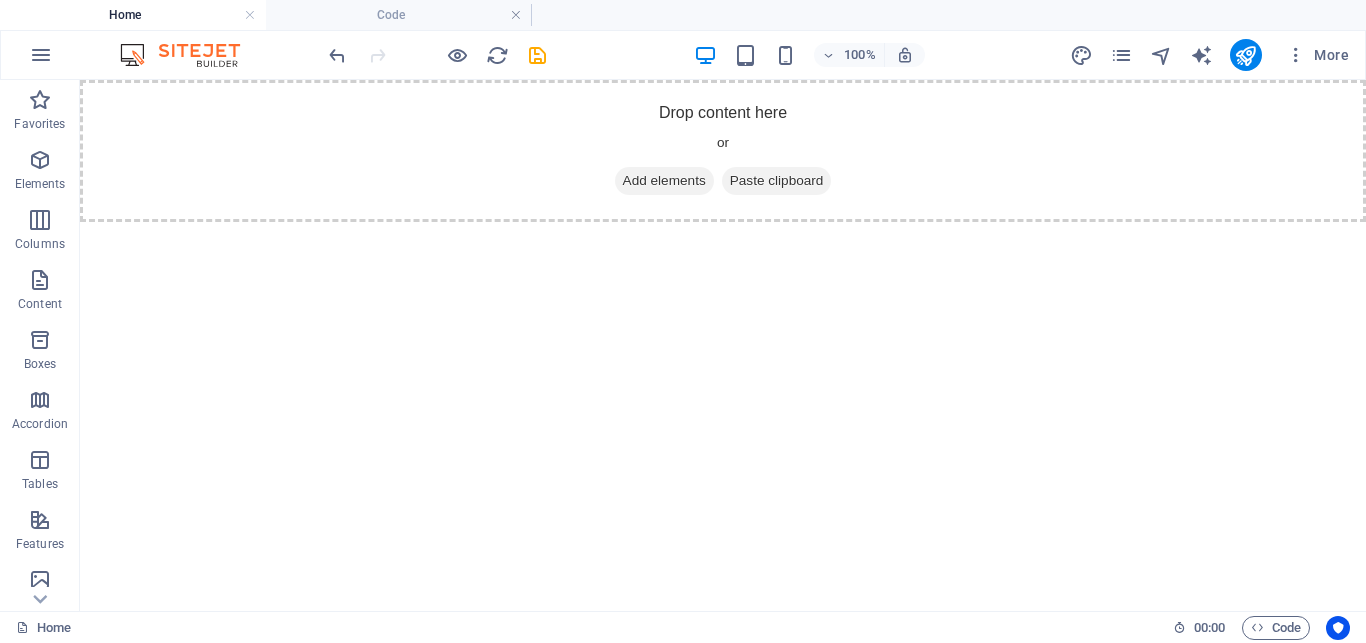 click at bounding box center (190, 55) 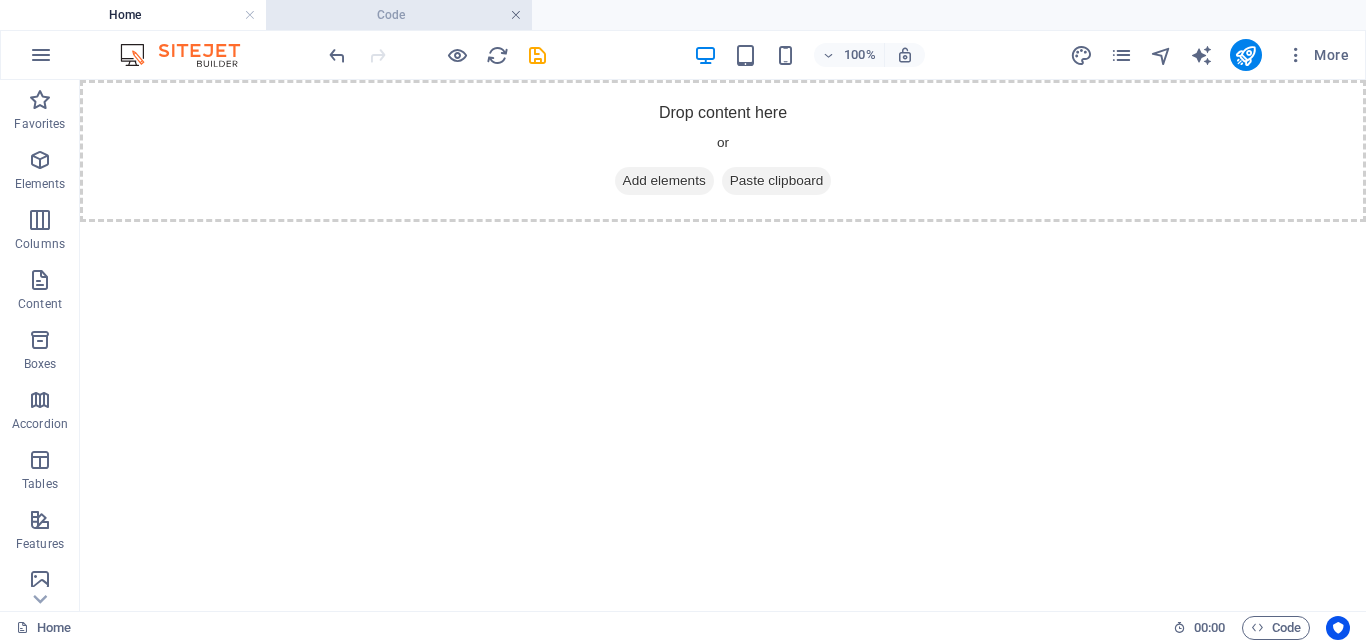 click at bounding box center (516, 15) 